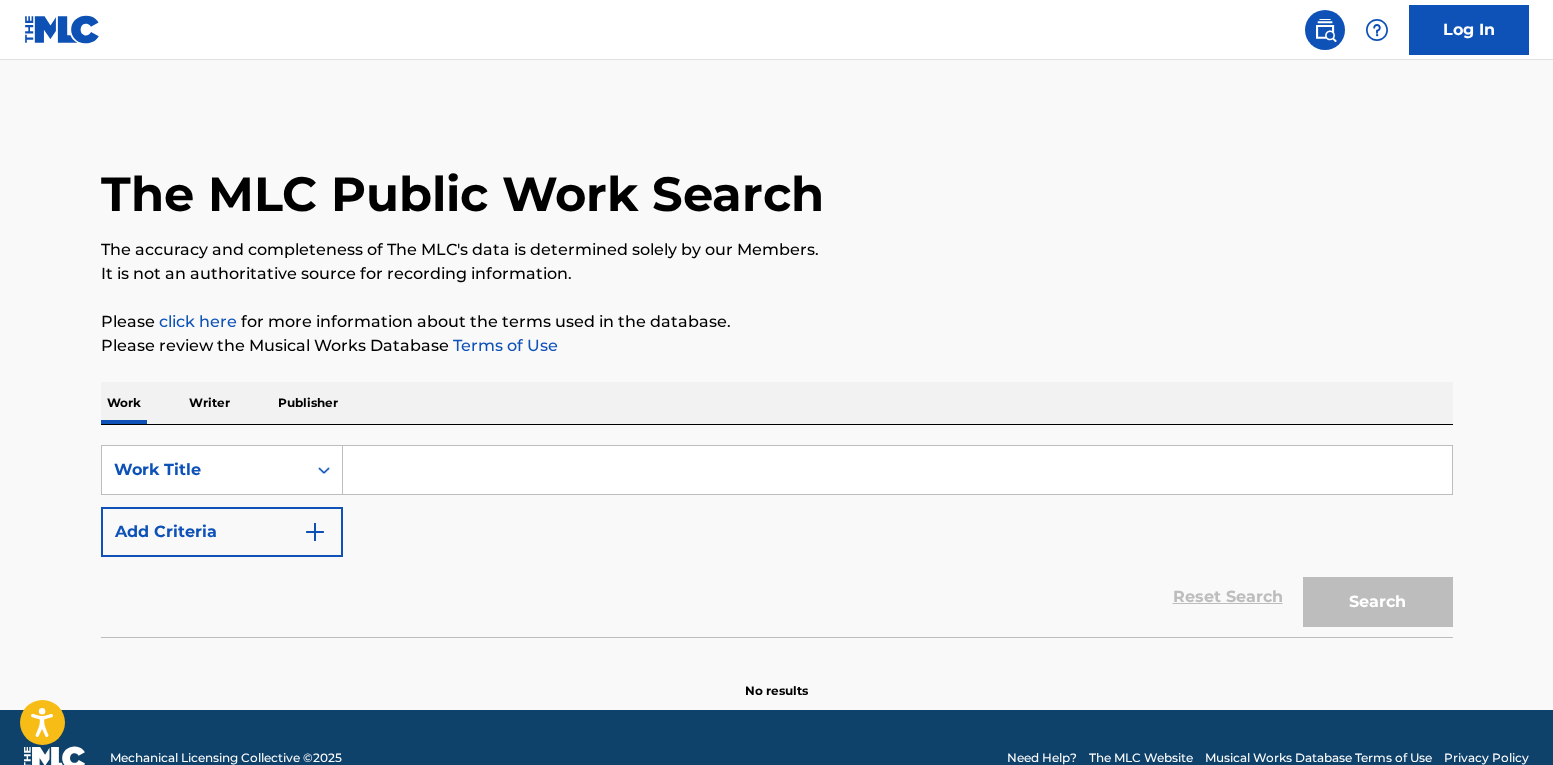 scroll, scrollTop: 0, scrollLeft: 0, axis: both 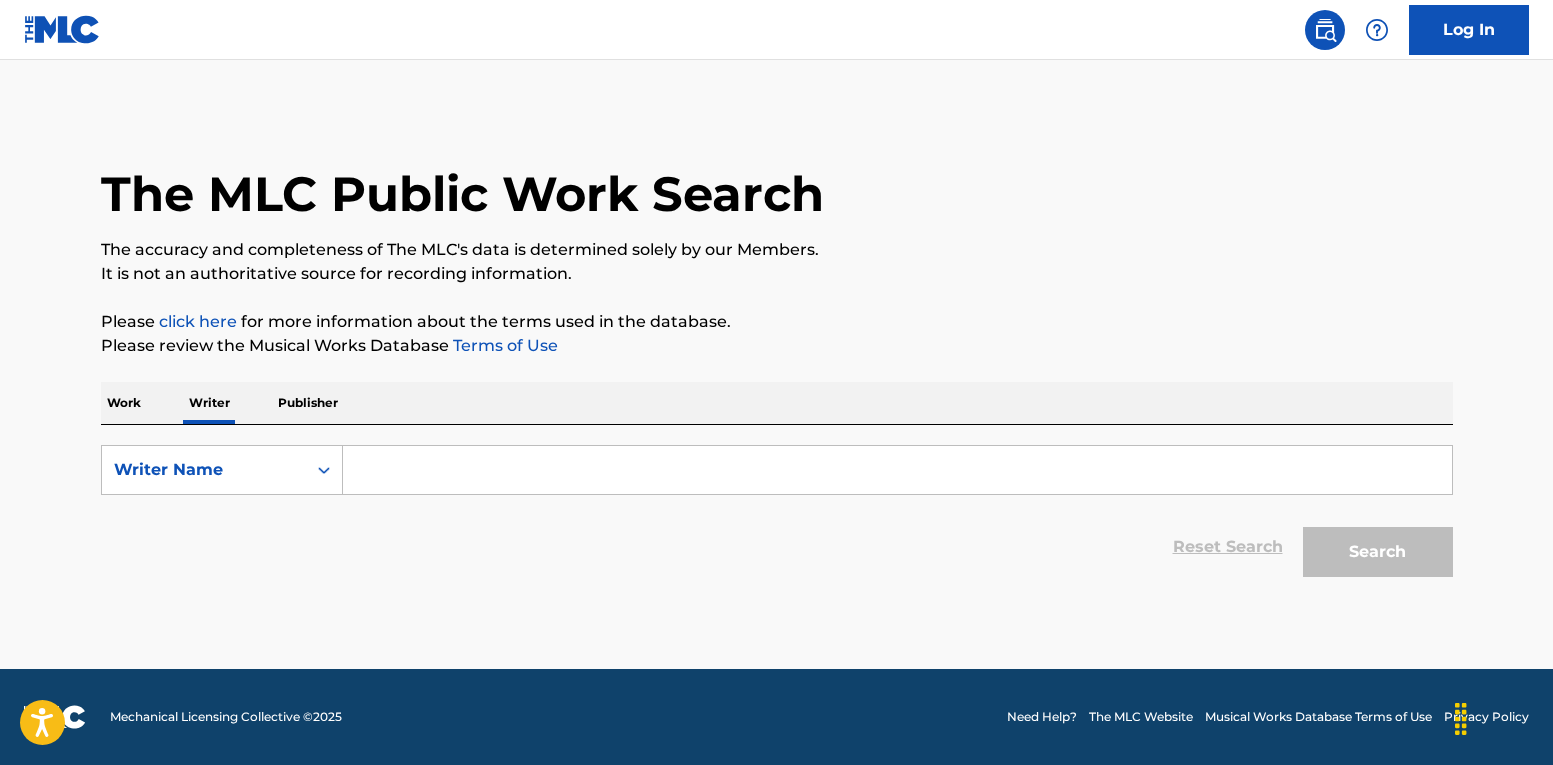 click at bounding box center [897, 470] 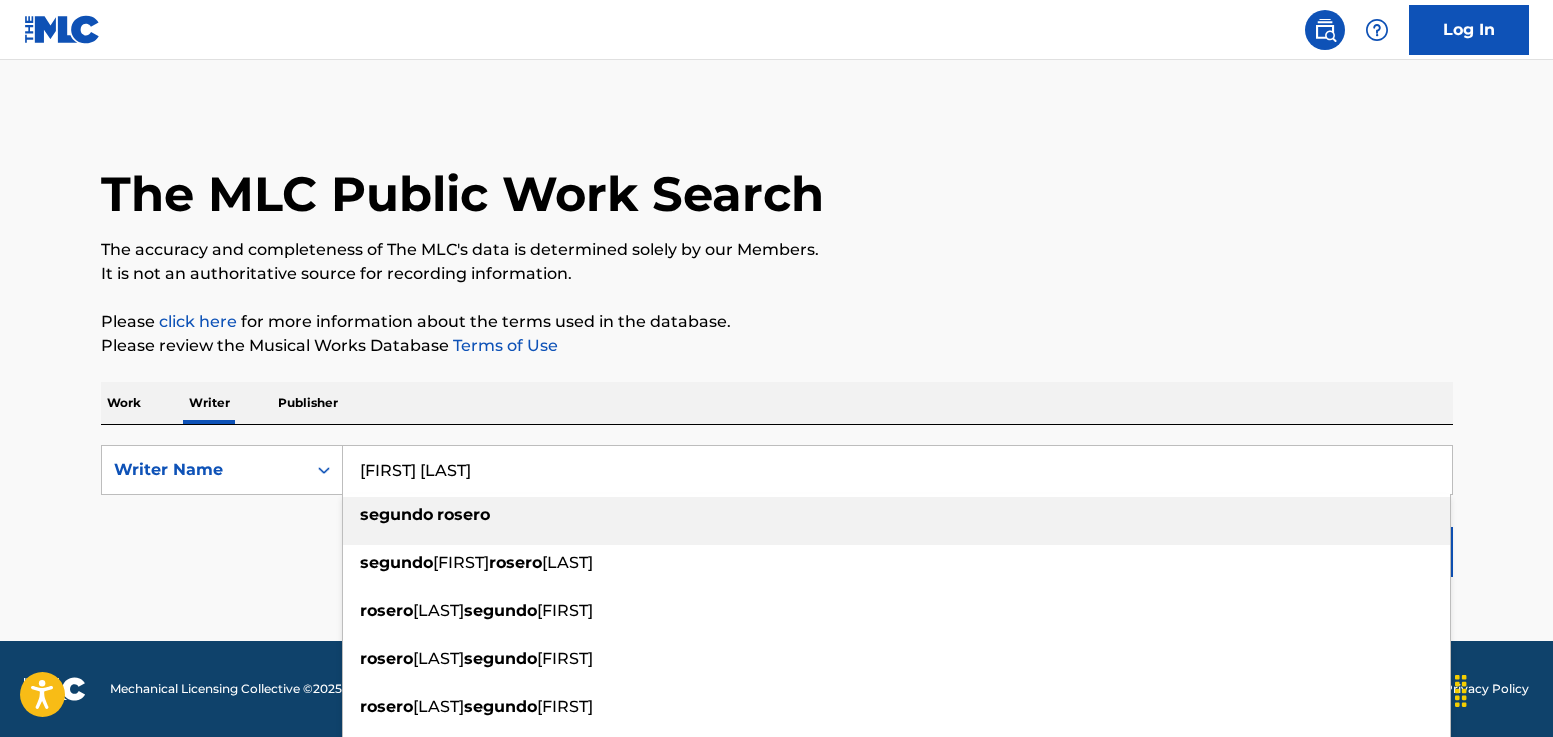type on "segundo rosero" 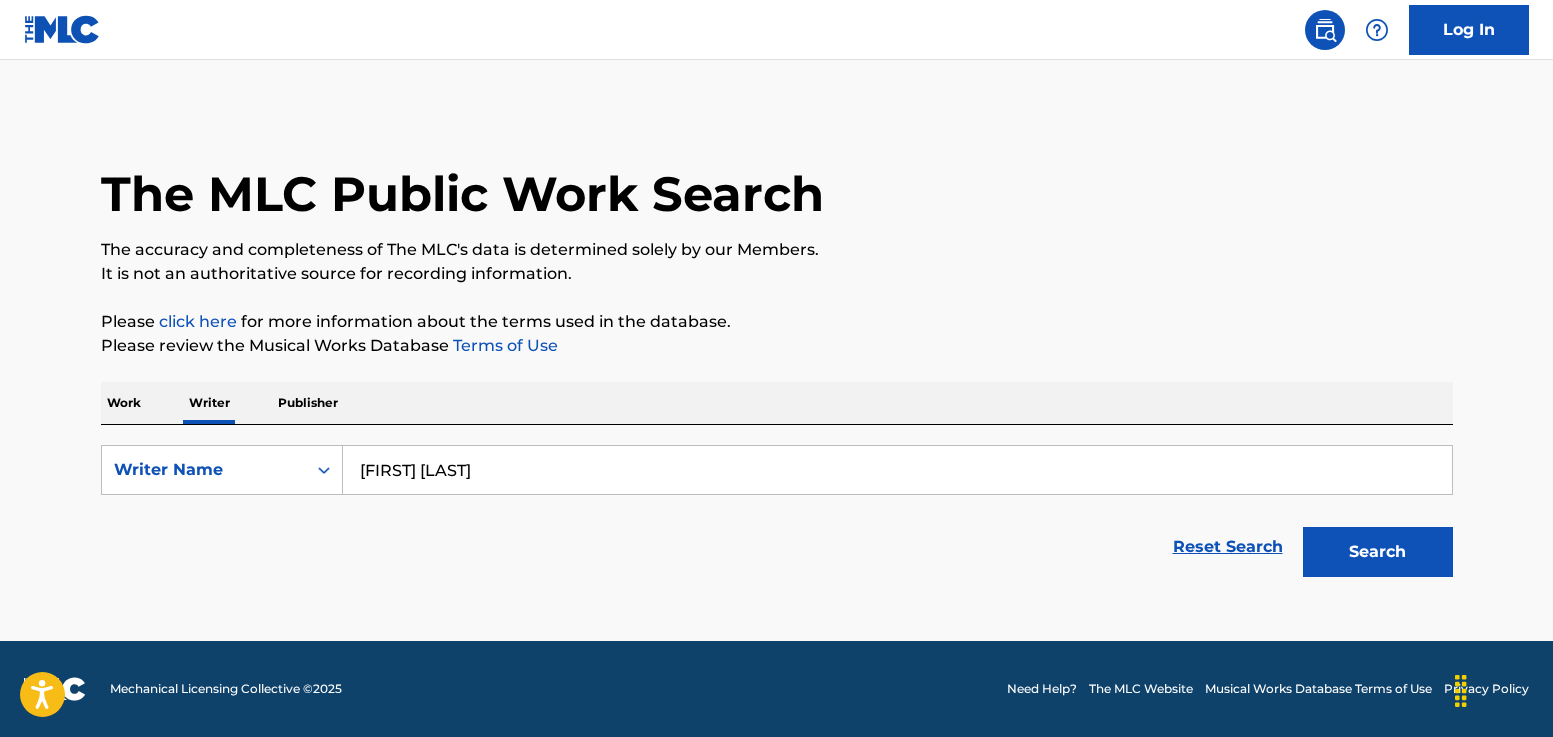 click on "Search" at bounding box center [1378, 552] 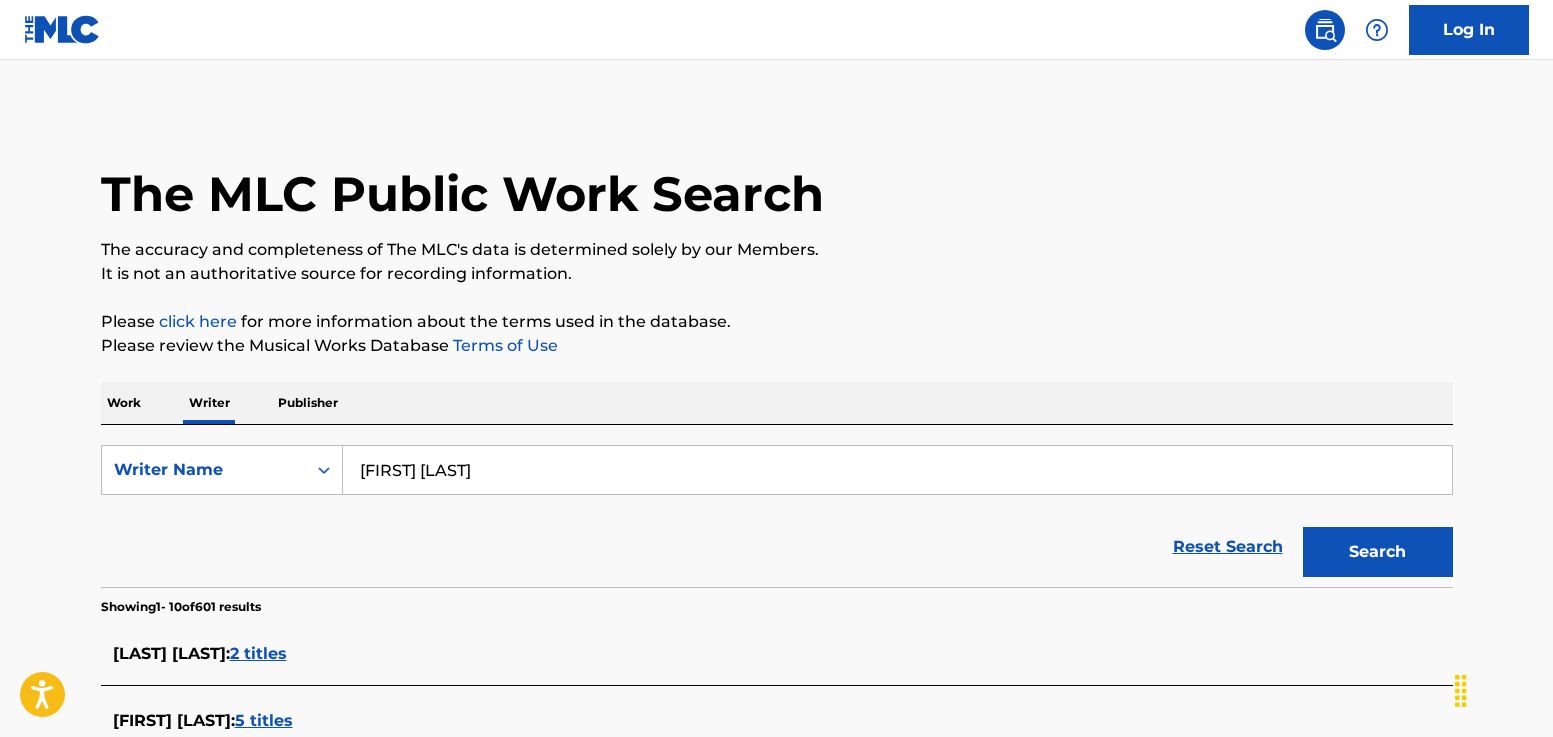 scroll, scrollTop: 0, scrollLeft: 0, axis: both 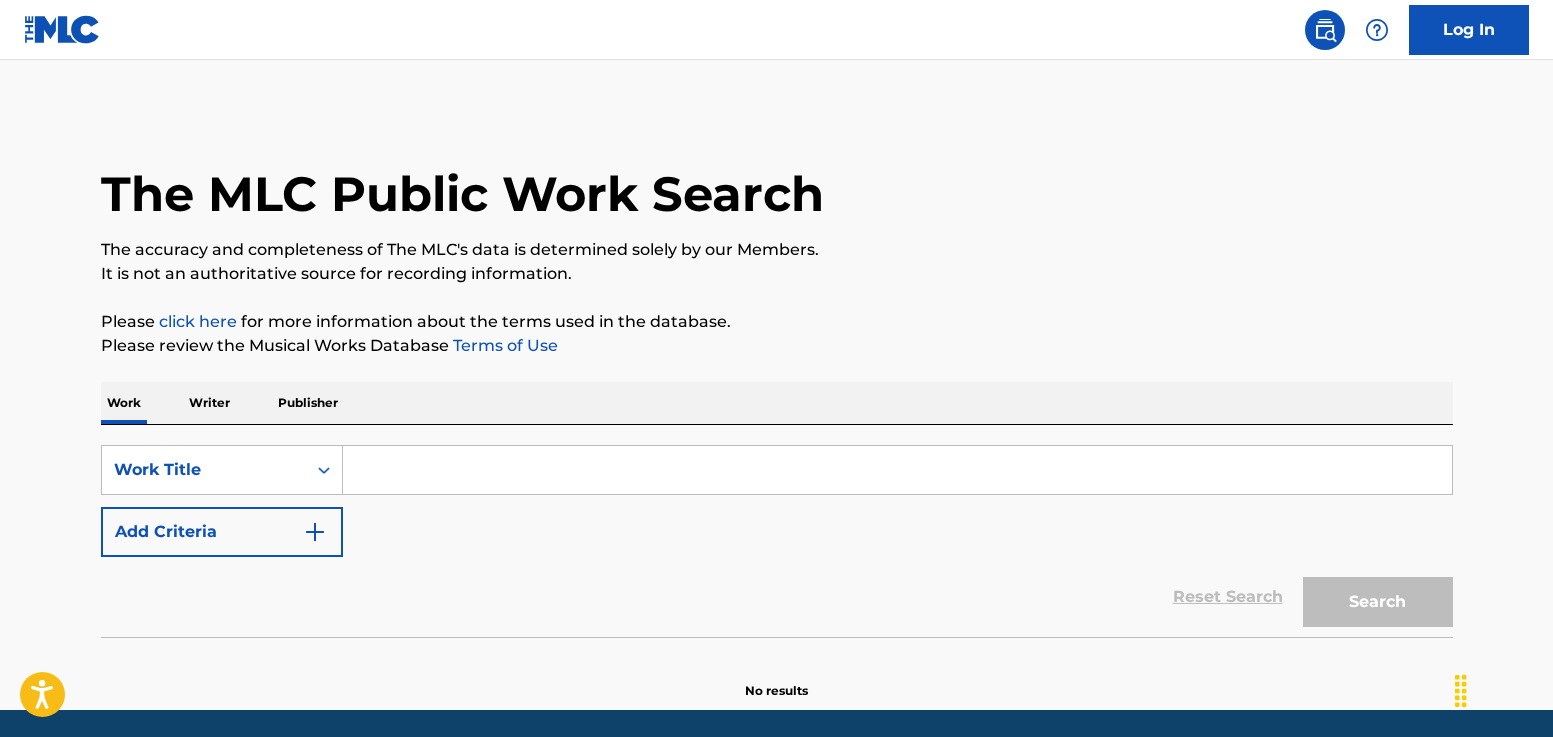 drag, startPoint x: 225, startPoint y: 402, endPoint x: 235, endPoint y: 403, distance: 10.049875 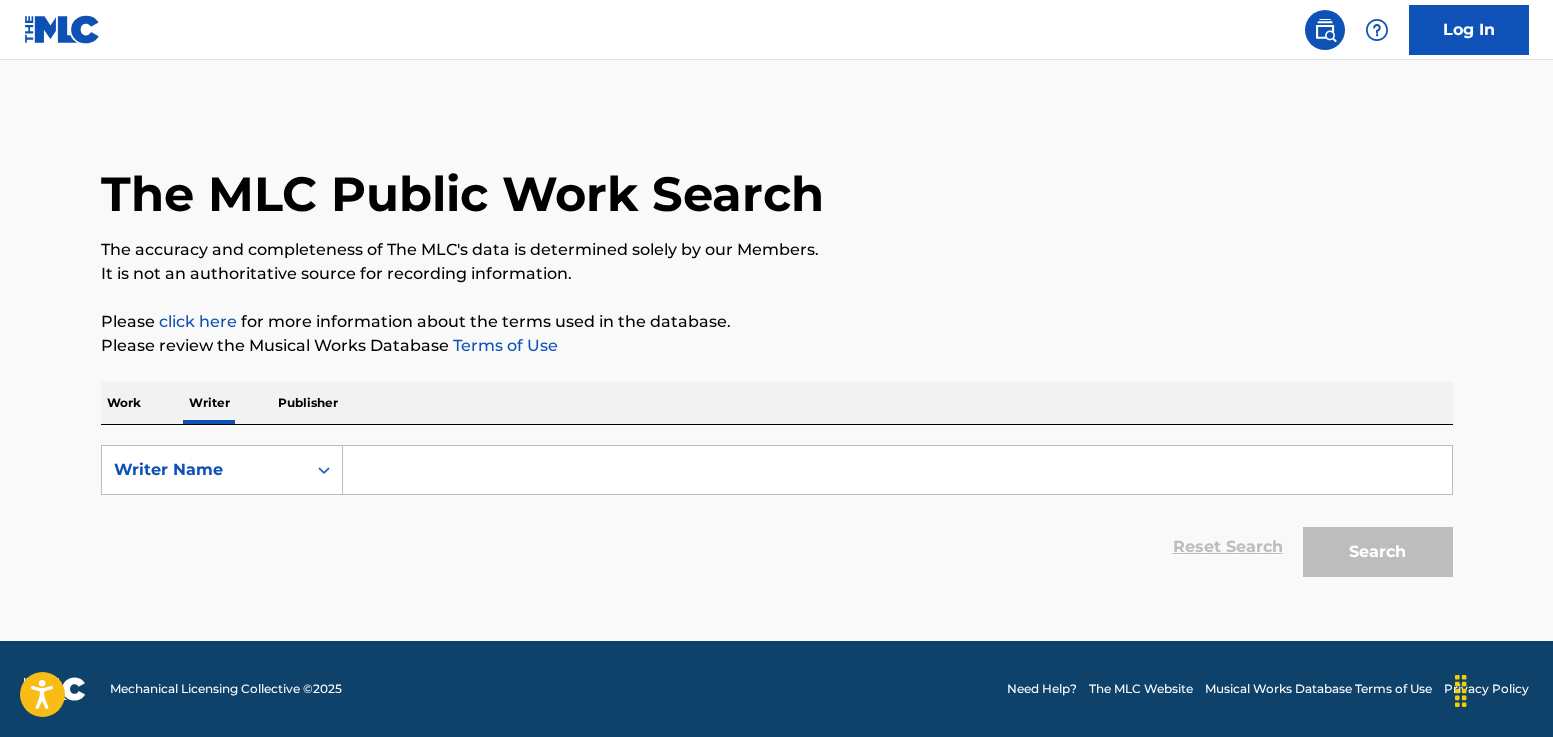 click at bounding box center (897, 470) 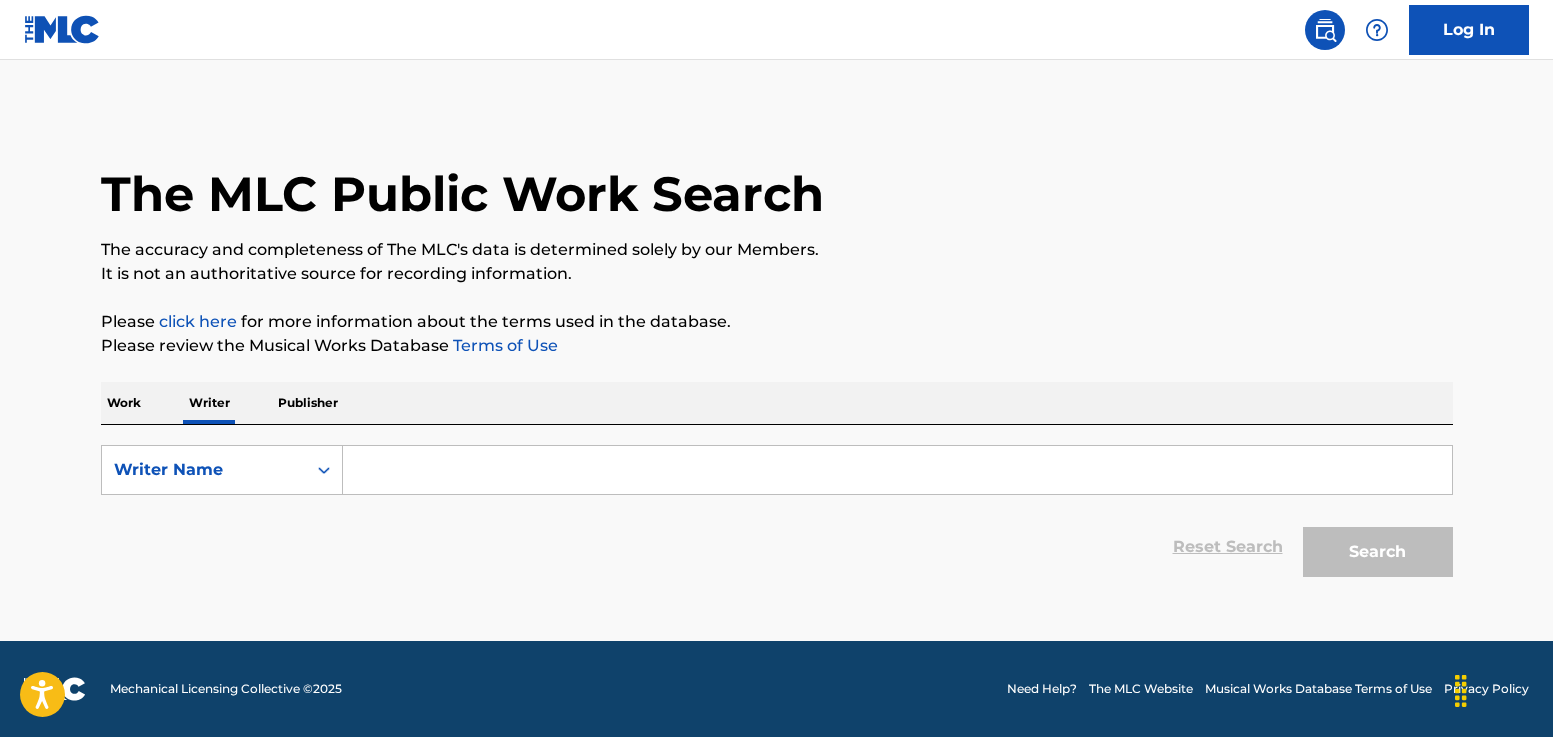 click at bounding box center (897, 470) 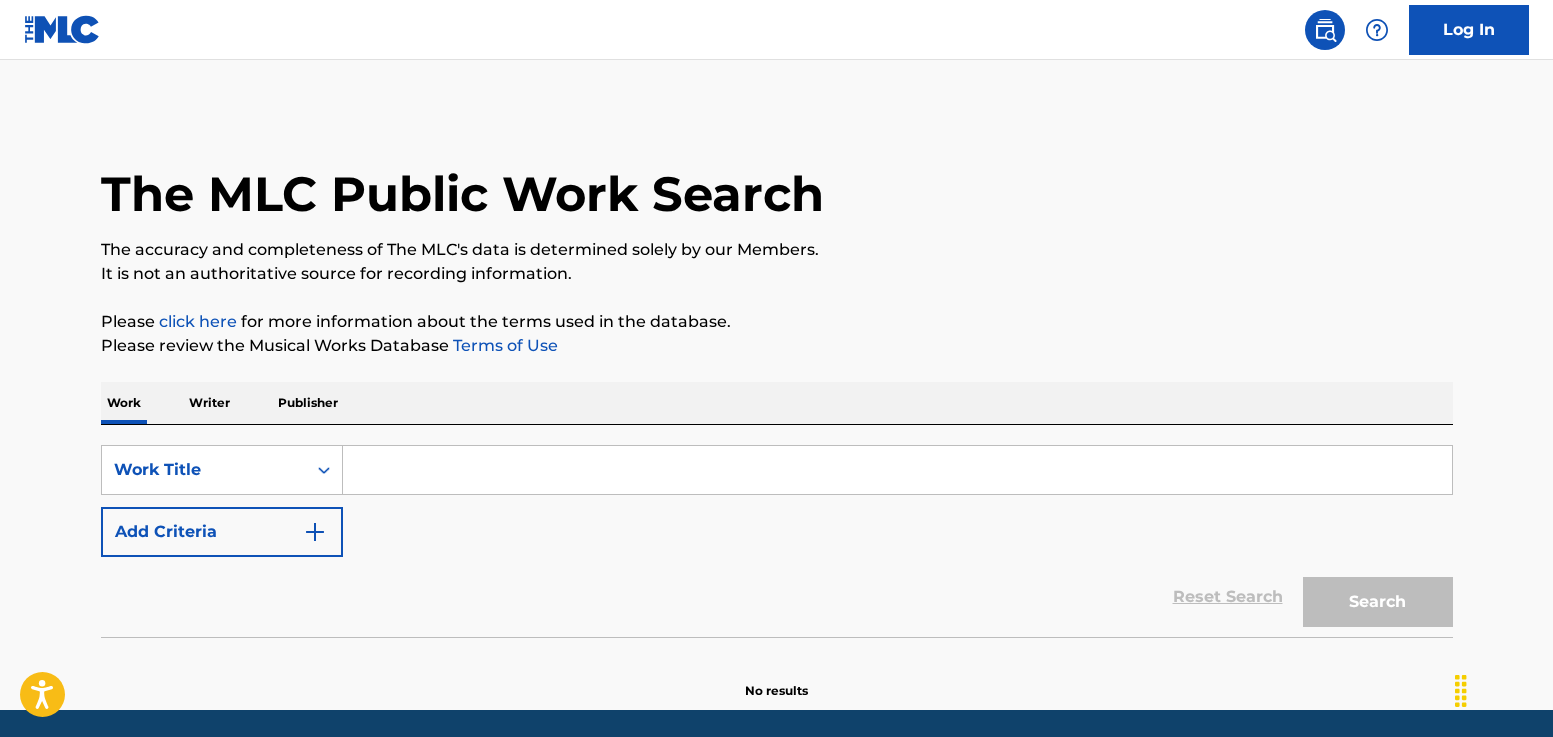 click at bounding box center (897, 470) 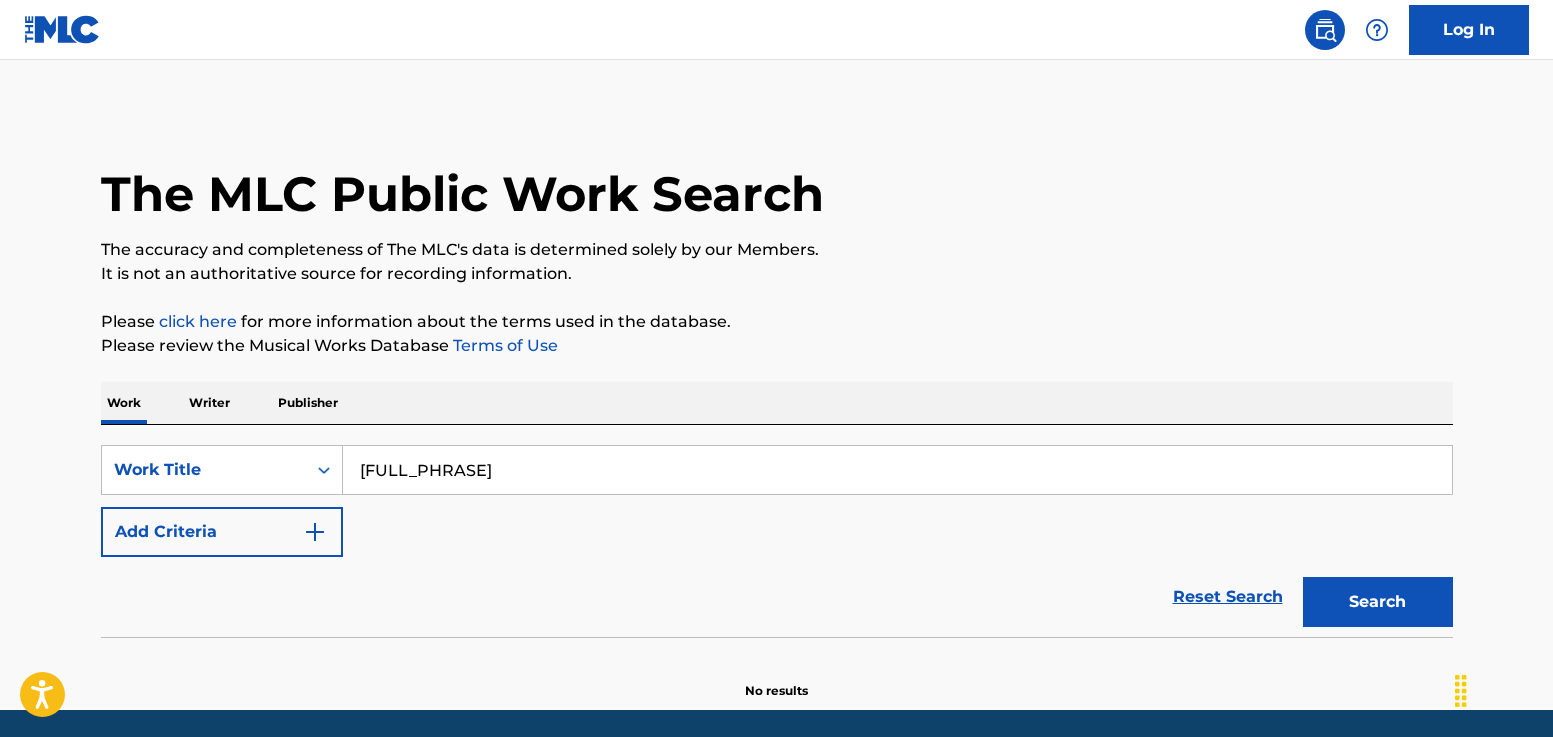 type on "el amor no tiene edad" 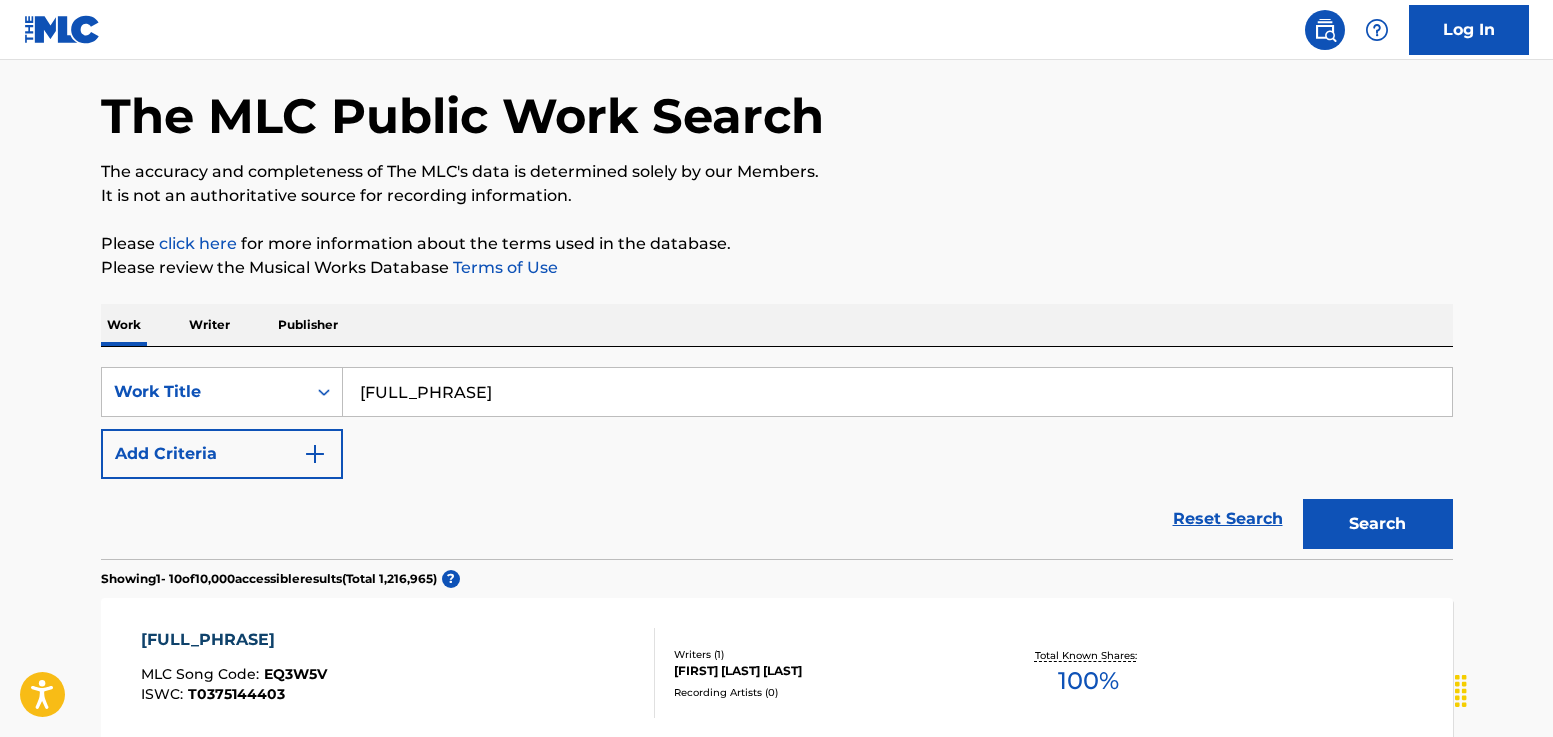 scroll, scrollTop: 79, scrollLeft: 0, axis: vertical 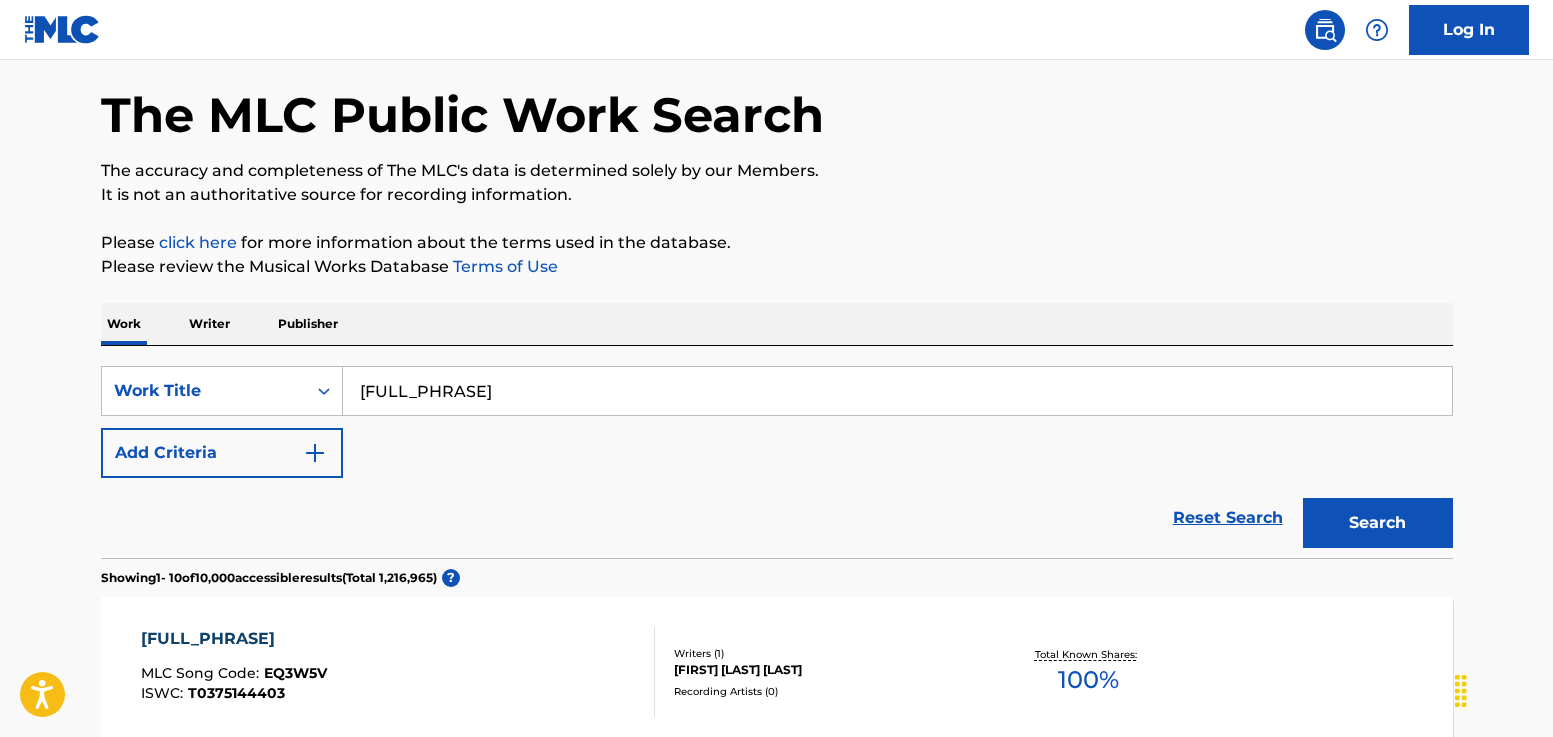 click on "Writer" at bounding box center [209, 324] 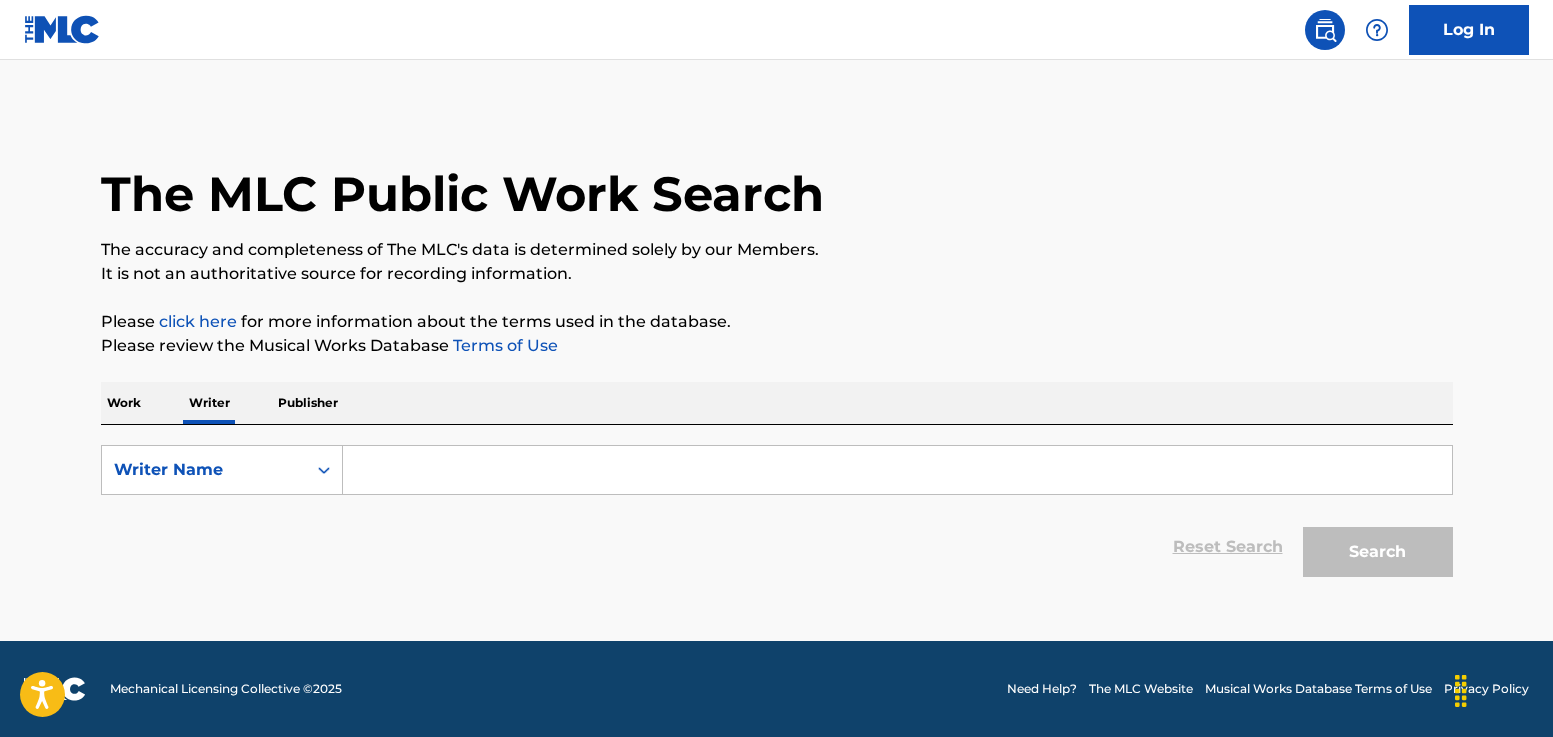 scroll, scrollTop: 0, scrollLeft: 0, axis: both 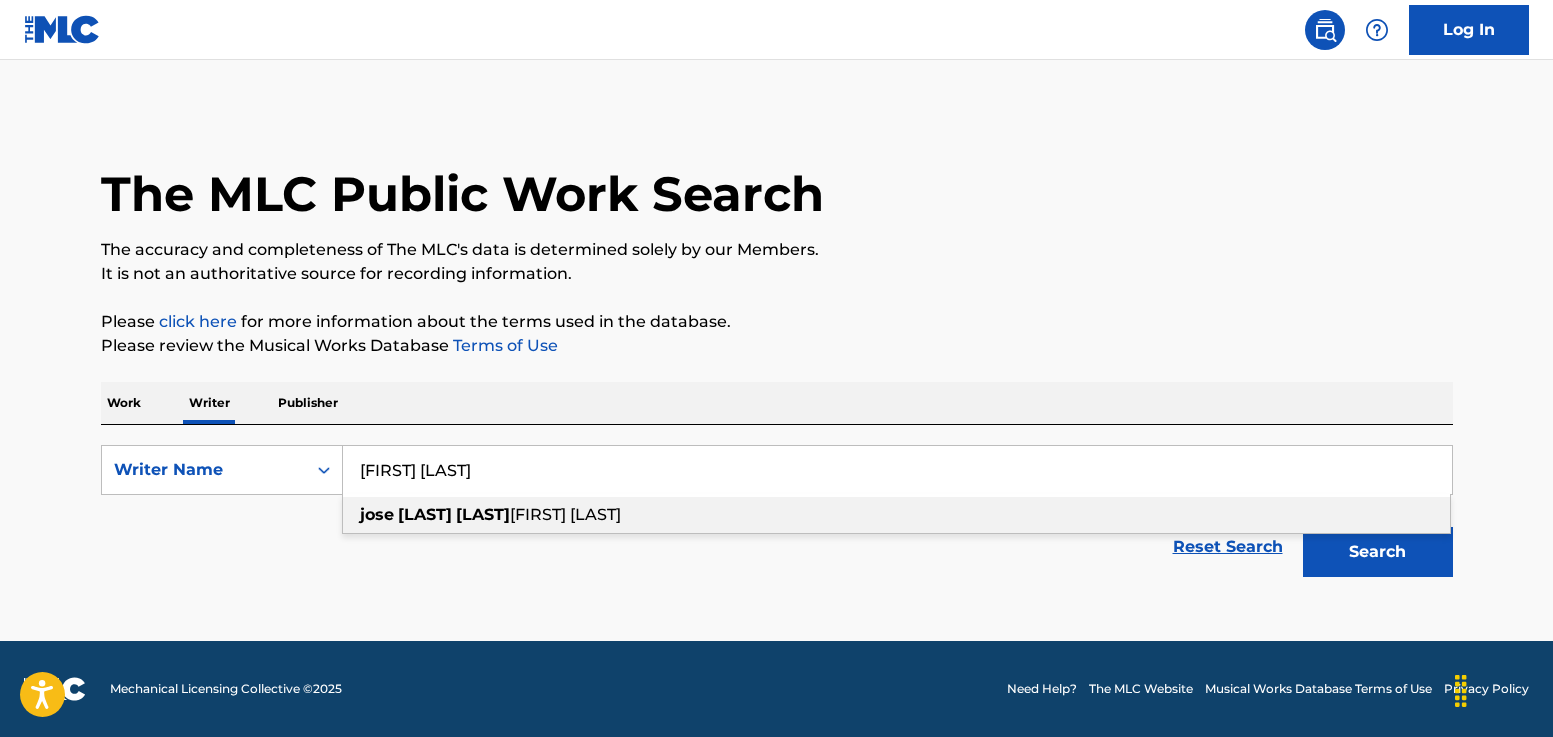 click on "[LAST]" at bounding box center (425, 514) 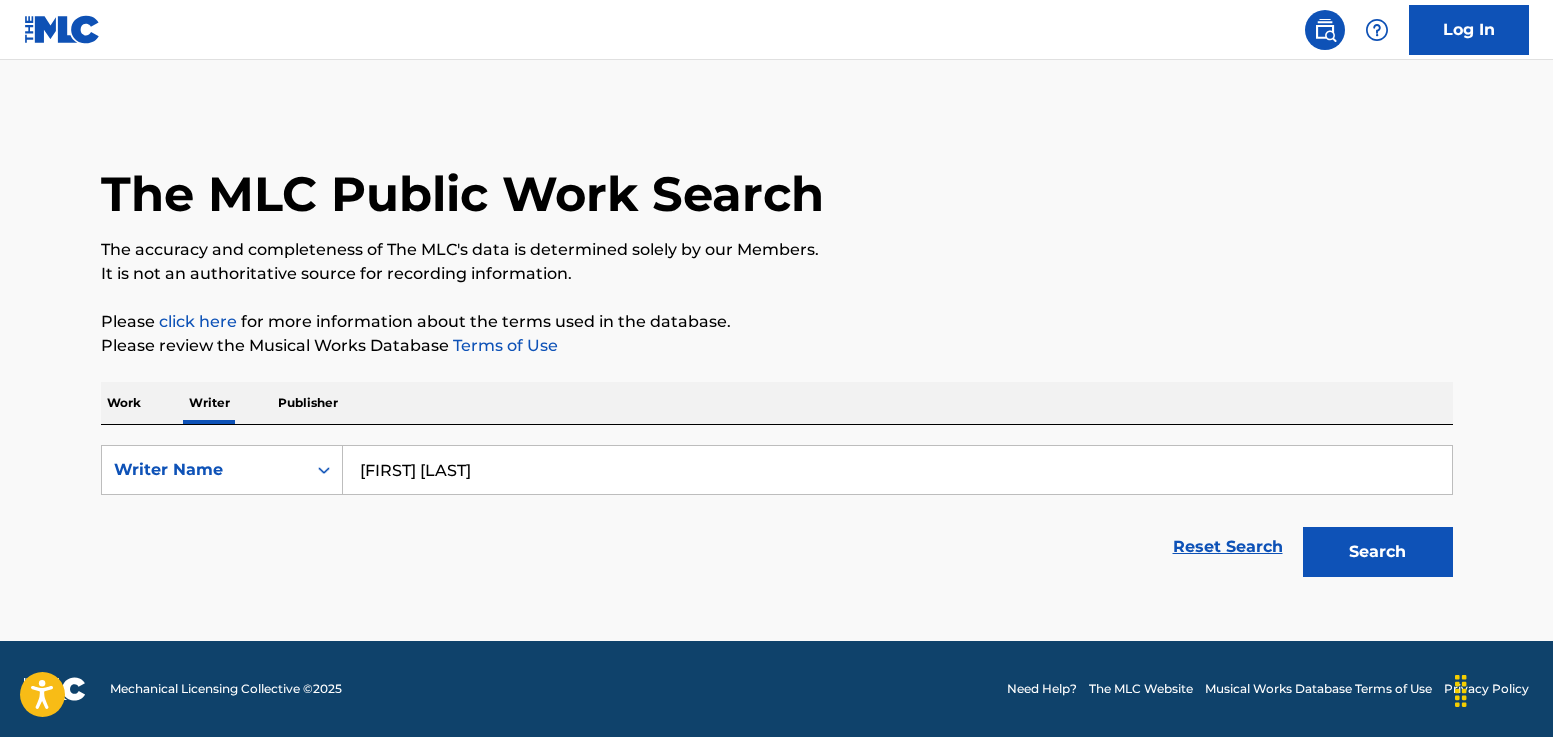 type on "[FIRST] [LAST] [LAST] [LAST]" 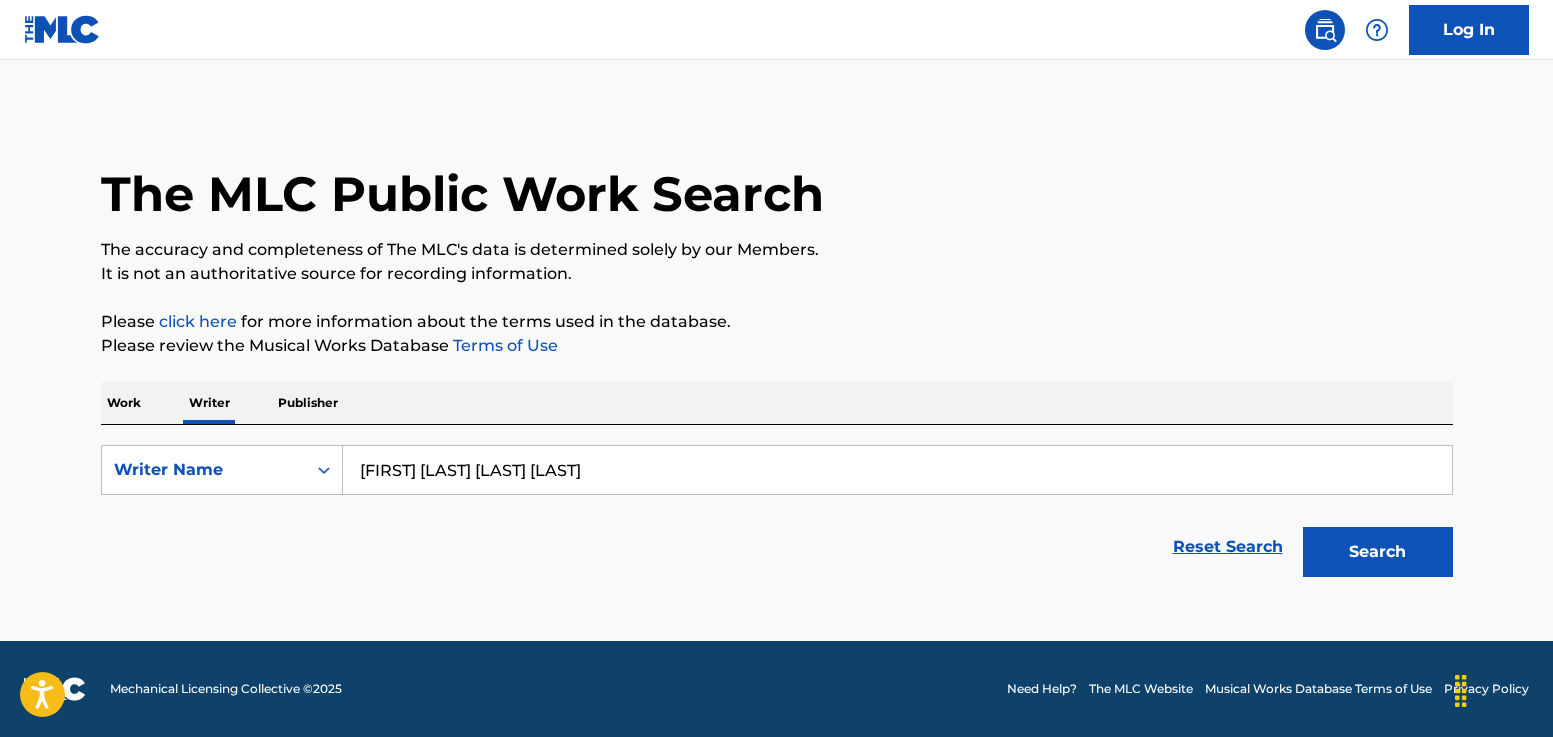 click on "Search" at bounding box center [1378, 552] 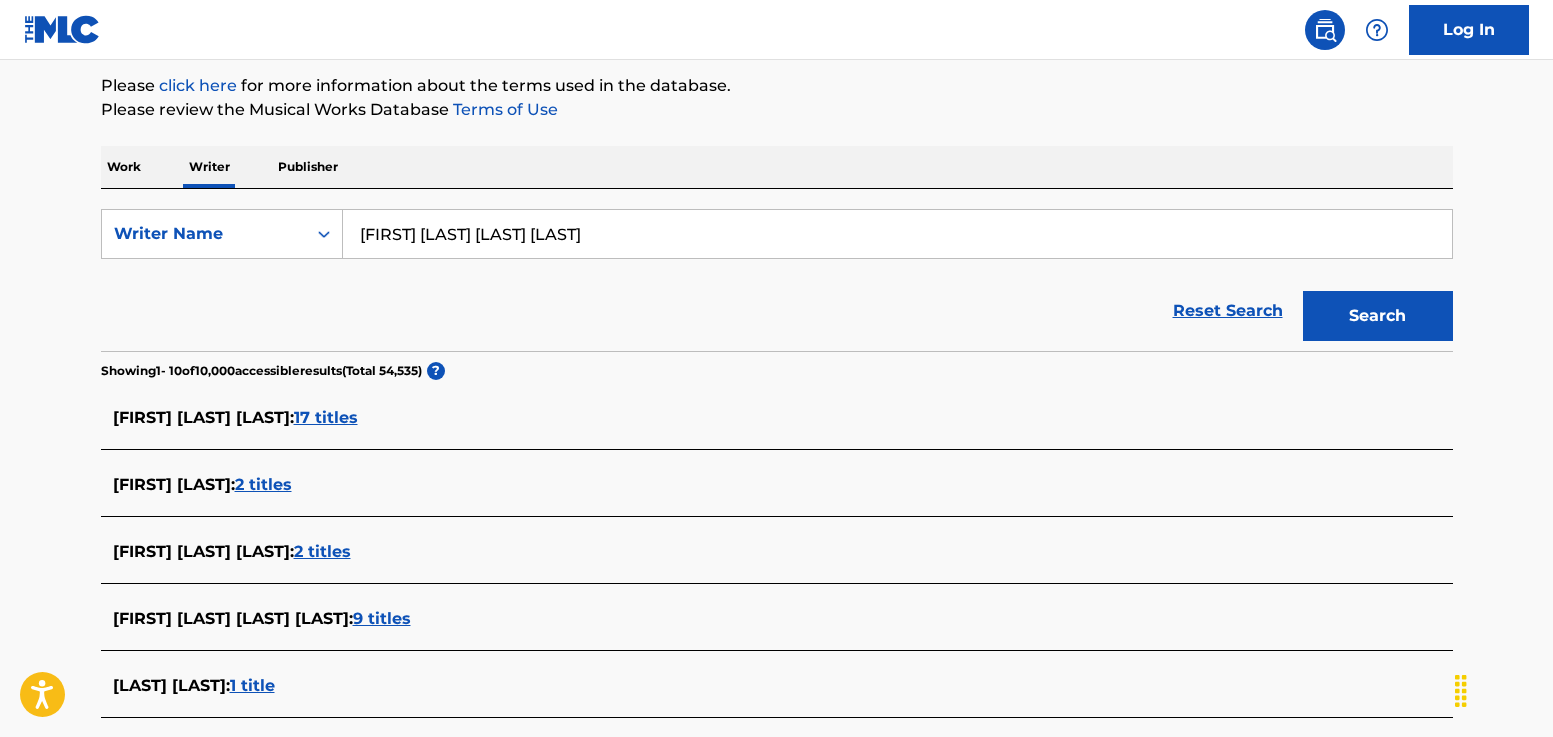 scroll, scrollTop: 257, scrollLeft: 0, axis: vertical 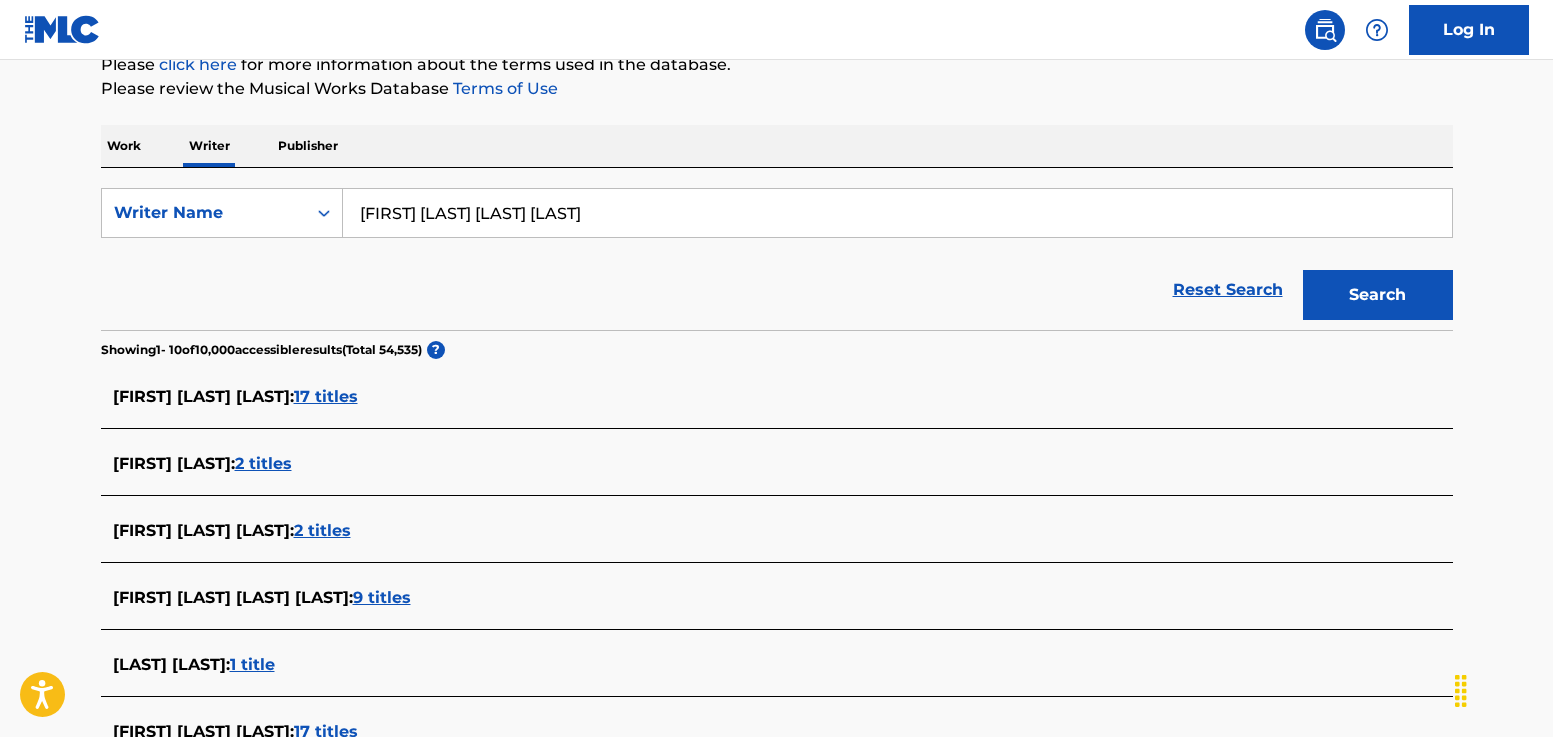 click on "17 titles" at bounding box center (326, 396) 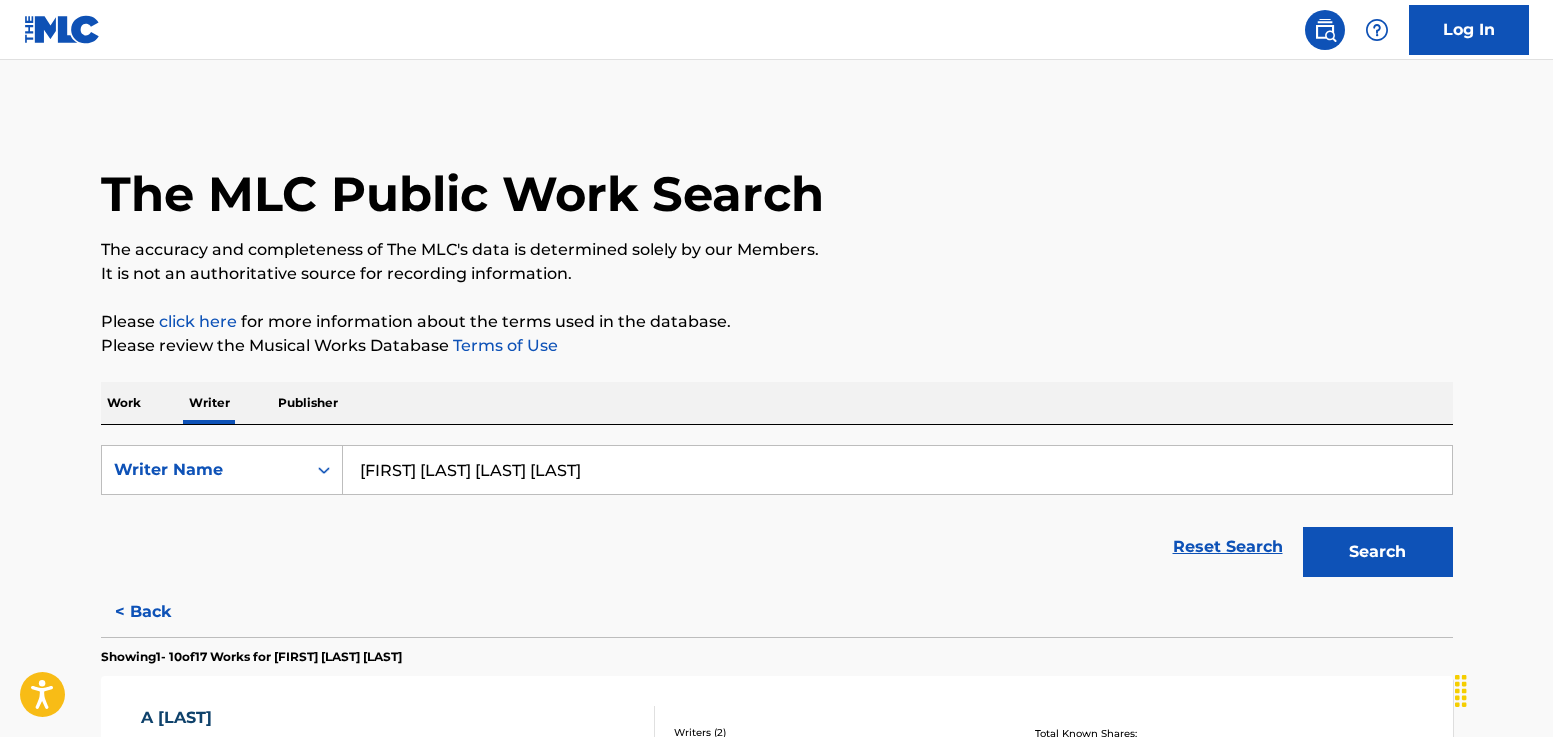 scroll, scrollTop: 0, scrollLeft: 0, axis: both 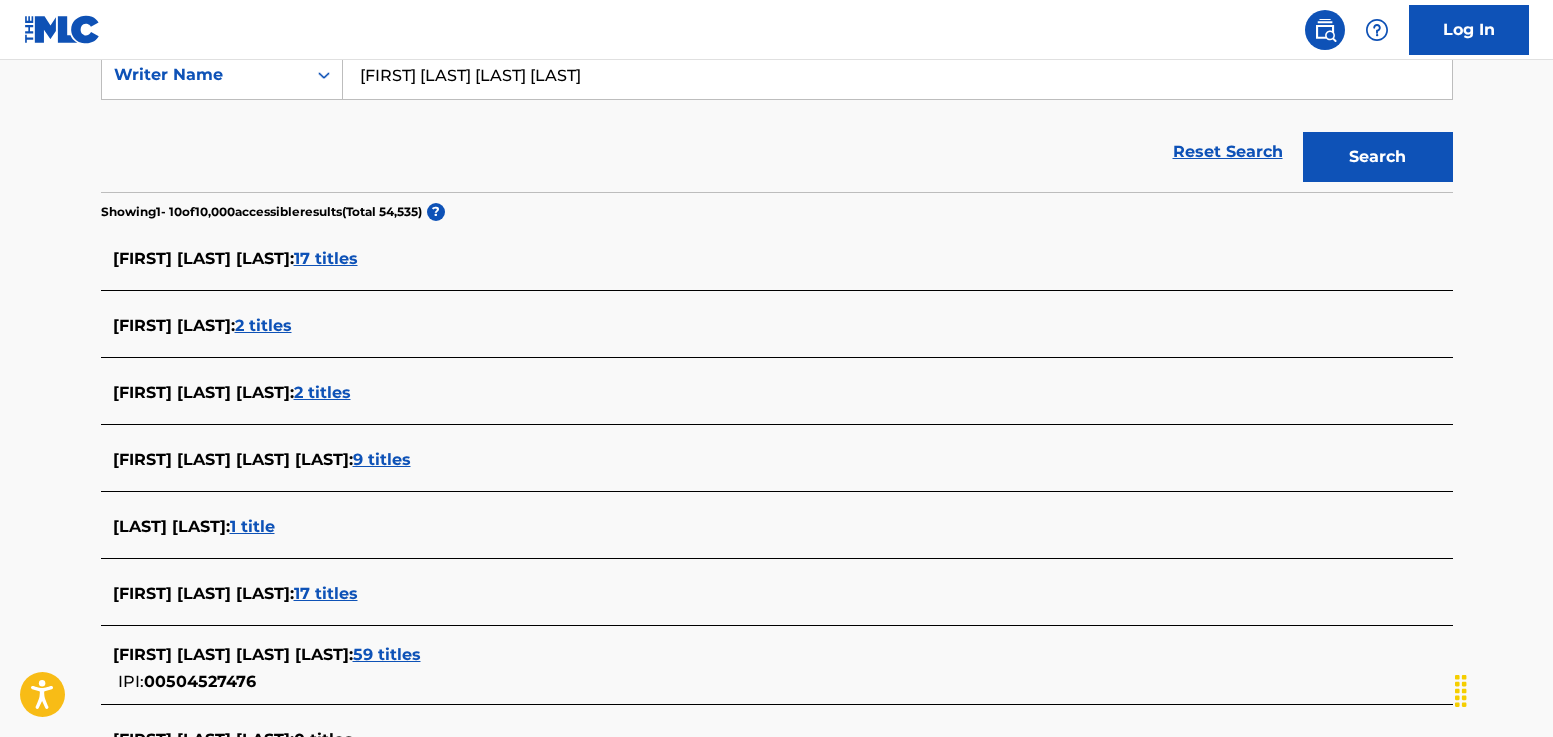click on "2 titles" at bounding box center [263, 325] 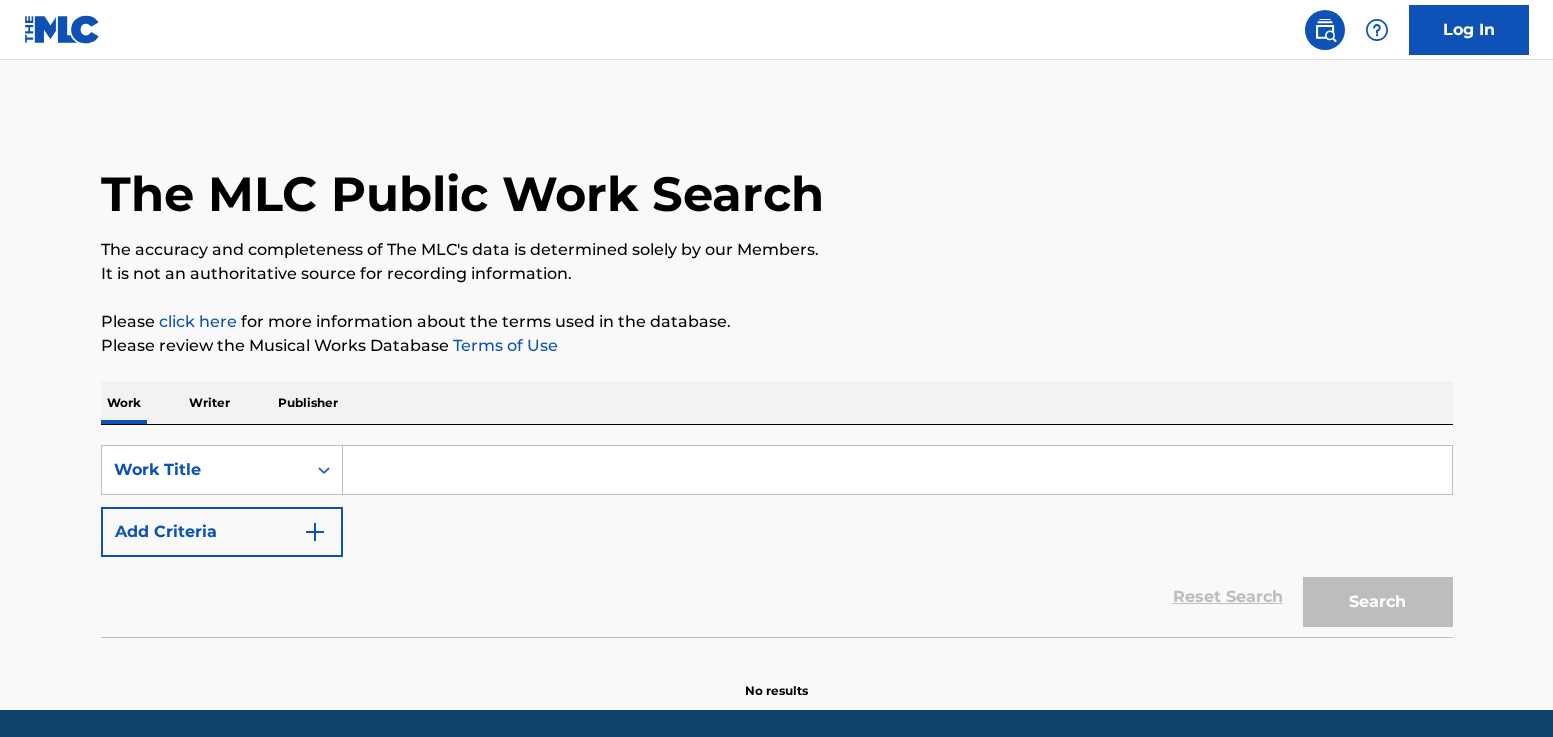 scroll, scrollTop: 0, scrollLeft: 0, axis: both 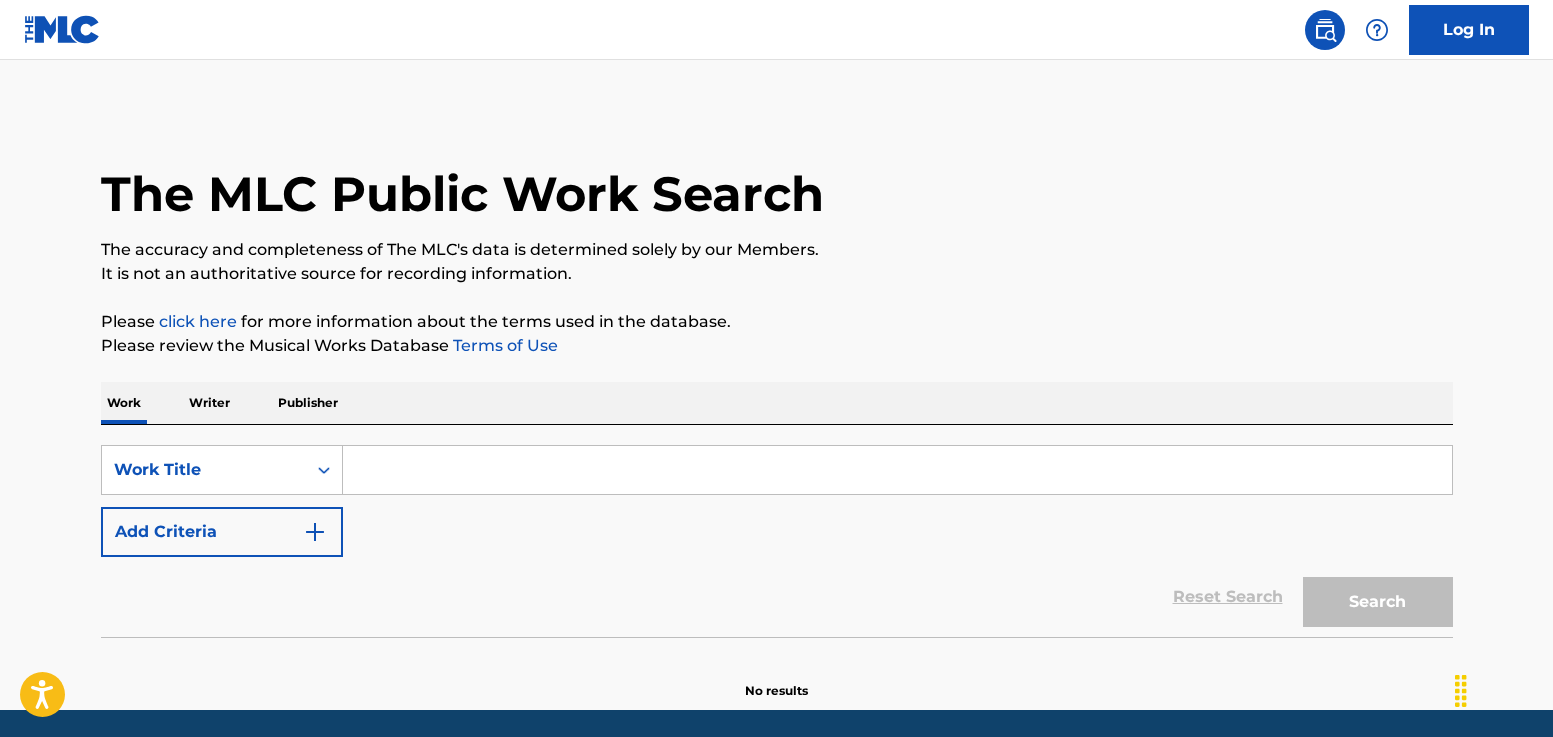 click on "Writer" at bounding box center [209, 403] 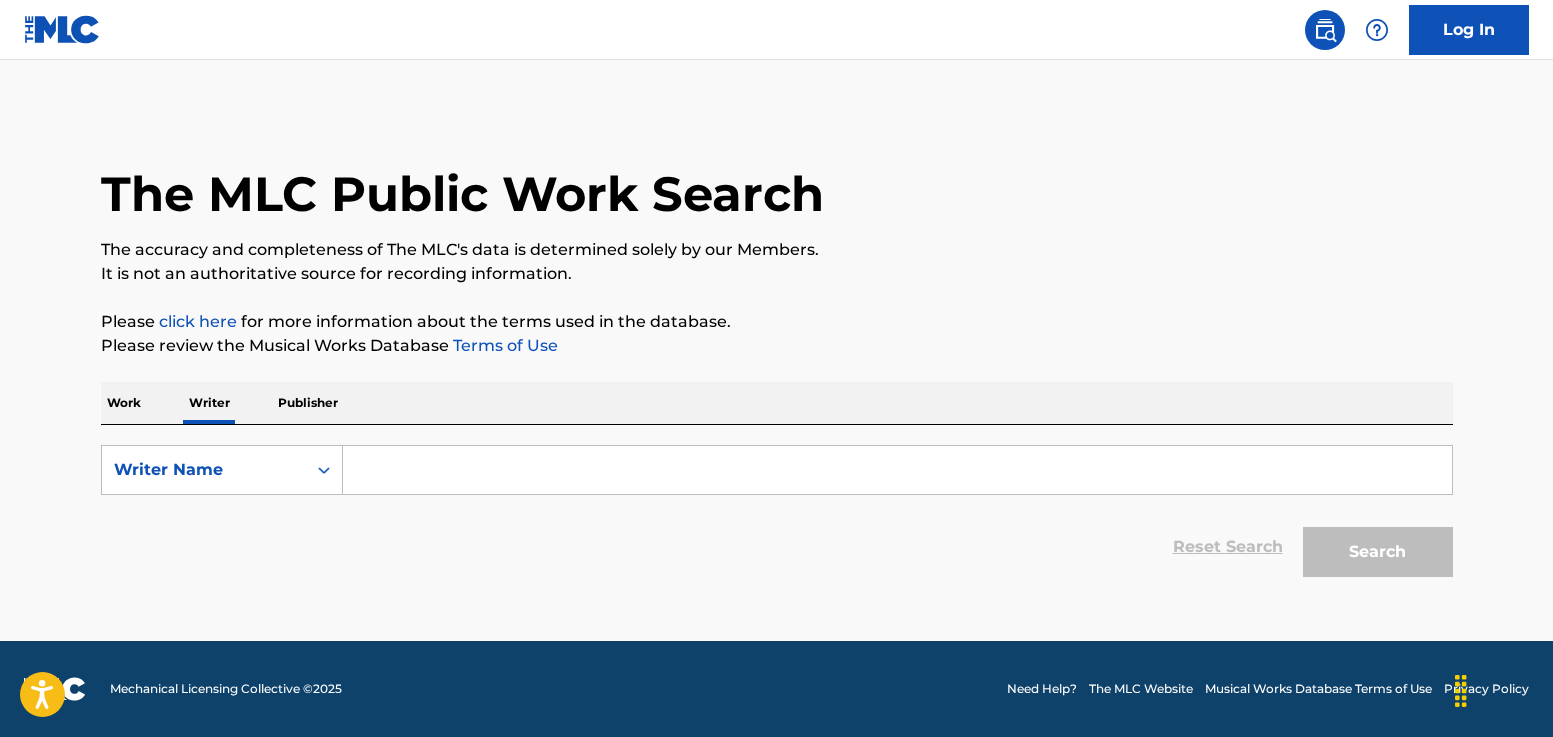 click at bounding box center (897, 470) 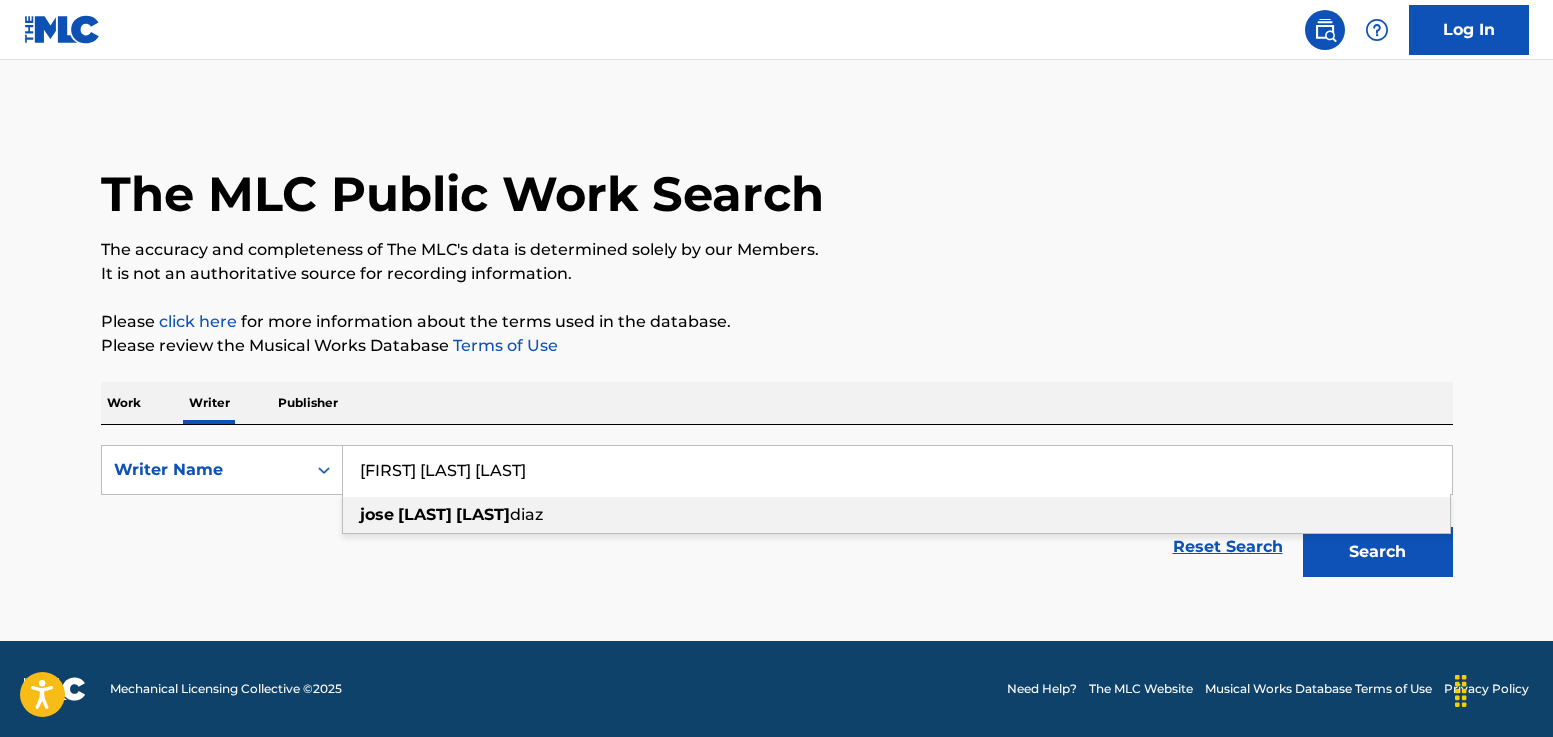 click on "[LAST]" at bounding box center (425, 514) 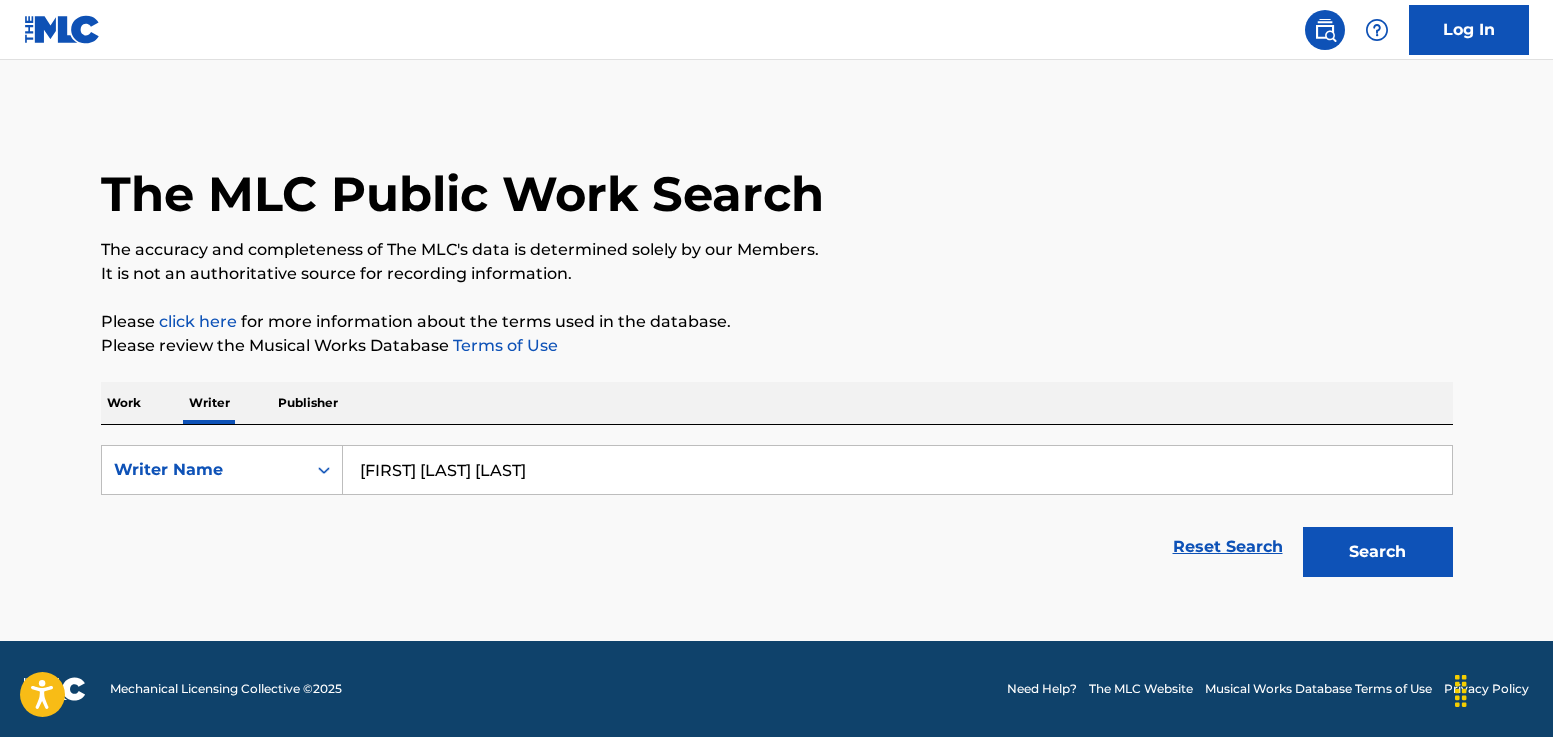 click on "Search" at bounding box center (1378, 552) 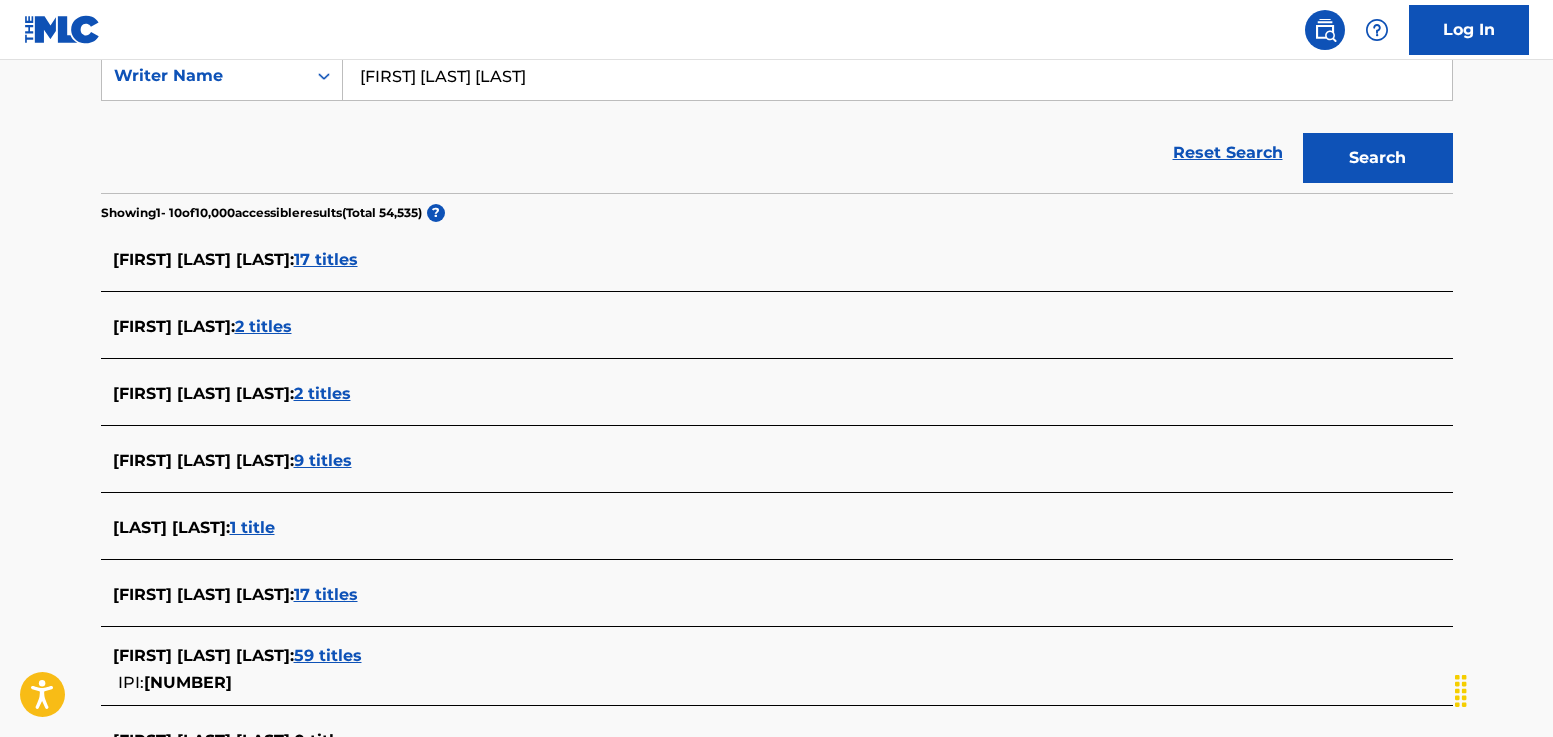 scroll, scrollTop: 401, scrollLeft: 0, axis: vertical 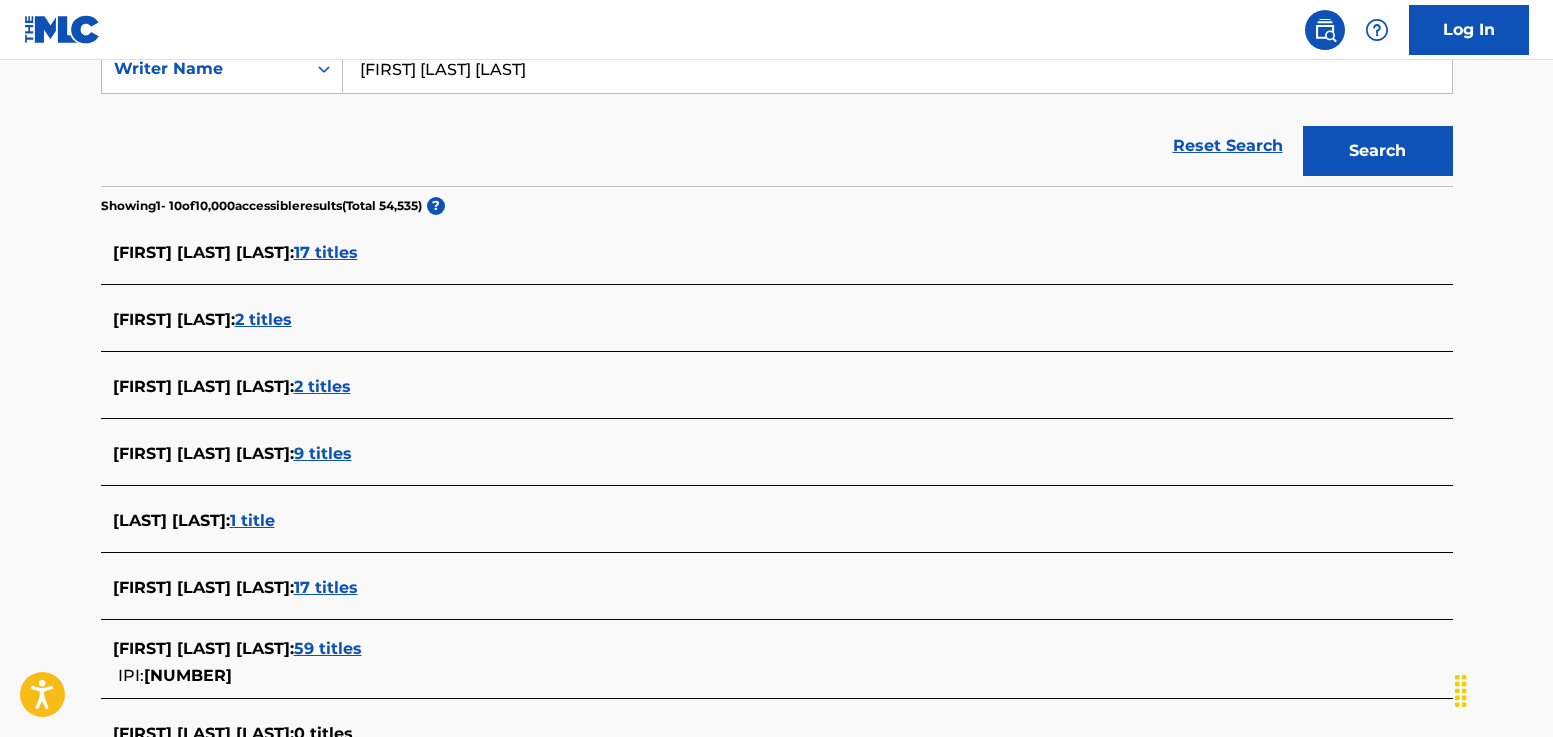 click on "9 titles" at bounding box center [323, 453] 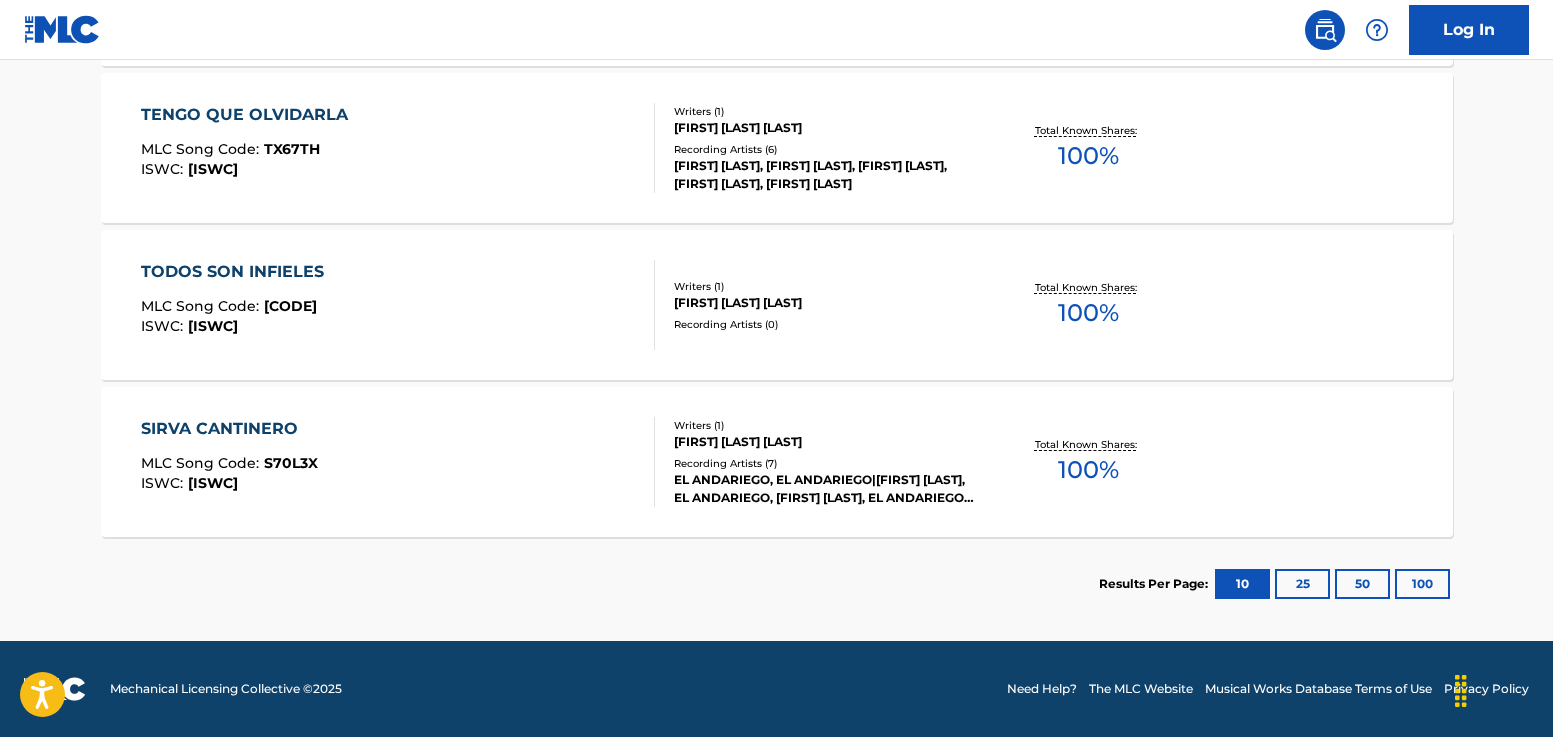 scroll, scrollTop: 1545, scrollLeft: 0, axis: vertical 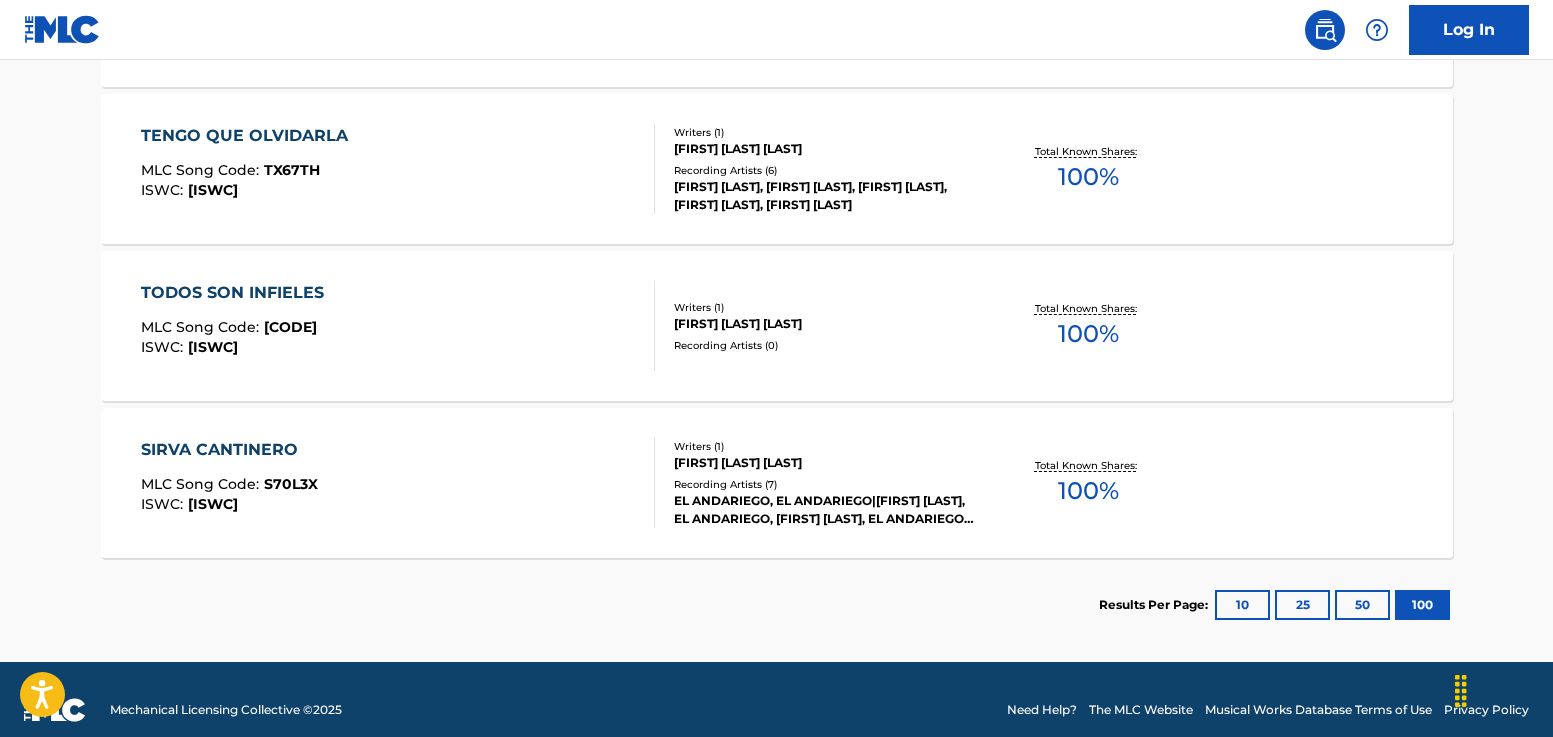 click on "SIRVA CANTINERO MLC Song Code : S70L3X ISWC : T3274415559 Writers ( 1 ) JOSE ARBEY PALOMINO DIAZ Recording Artists ( 7 ) EL ANDARIEGO, EL ANDARIEGO|JOSÉ ARBEY PALOMINO, EL ANDARIEGO,JOSE ARBEY PALOMINO, EL ANDARIEGO & JOSÉ ARBEY PALOMINO, EL ANDARIEGO Total Known Shares: 100 %" at bounding box center [777, 483] 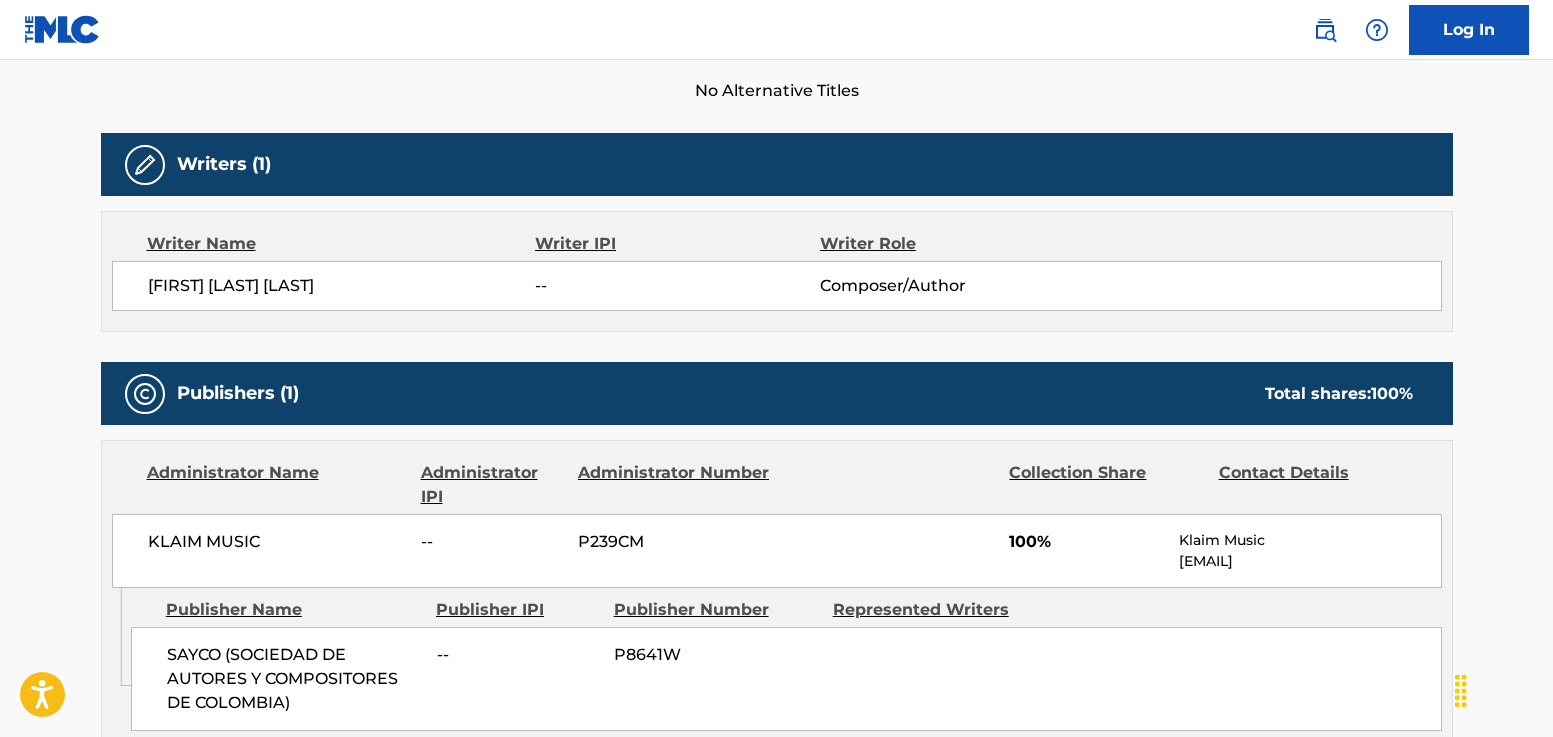 scroll, scrollTop: 567, scrollLeft: 0, axis: vertical 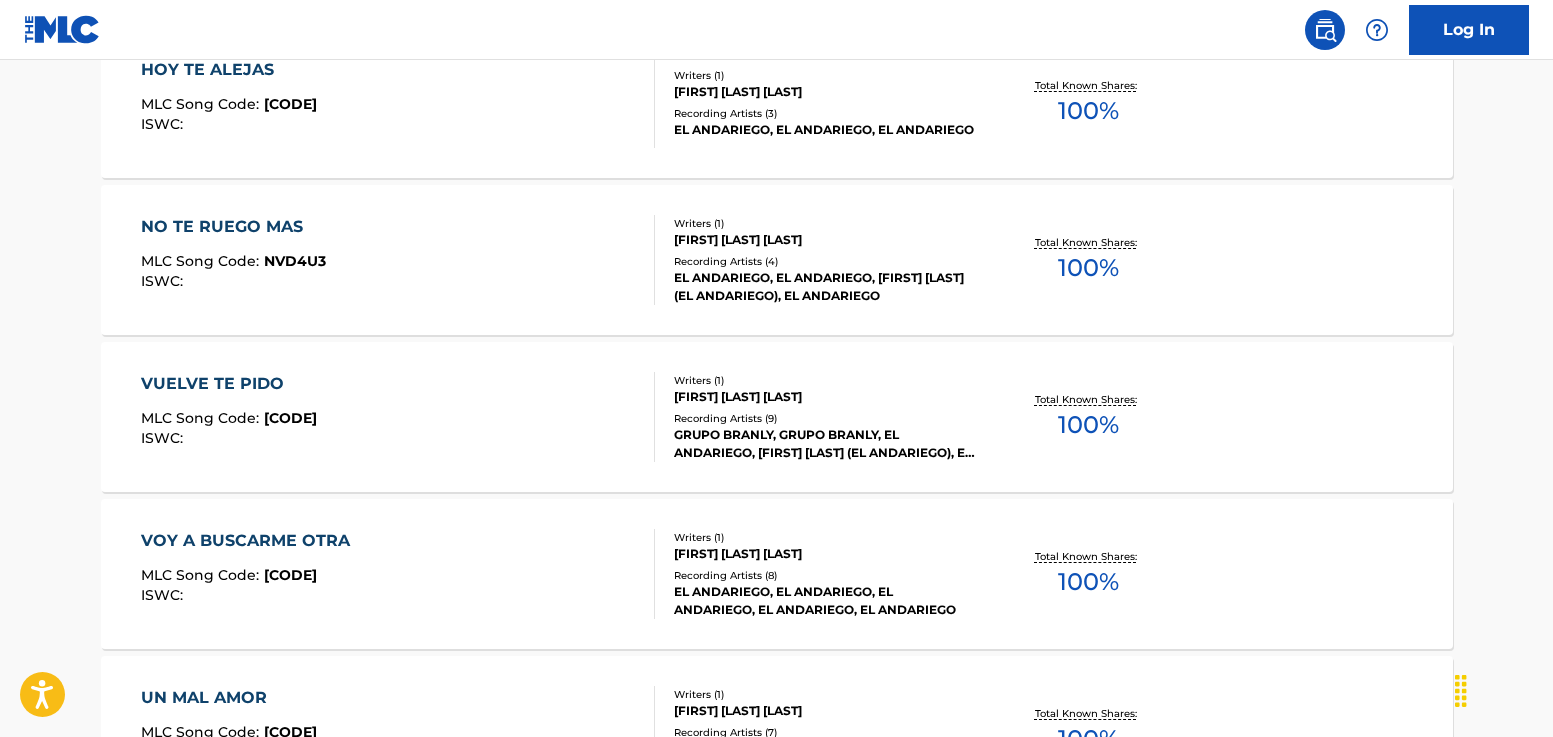 click on "NO TE RUEGO MAS" at bounding box center [233, 227] 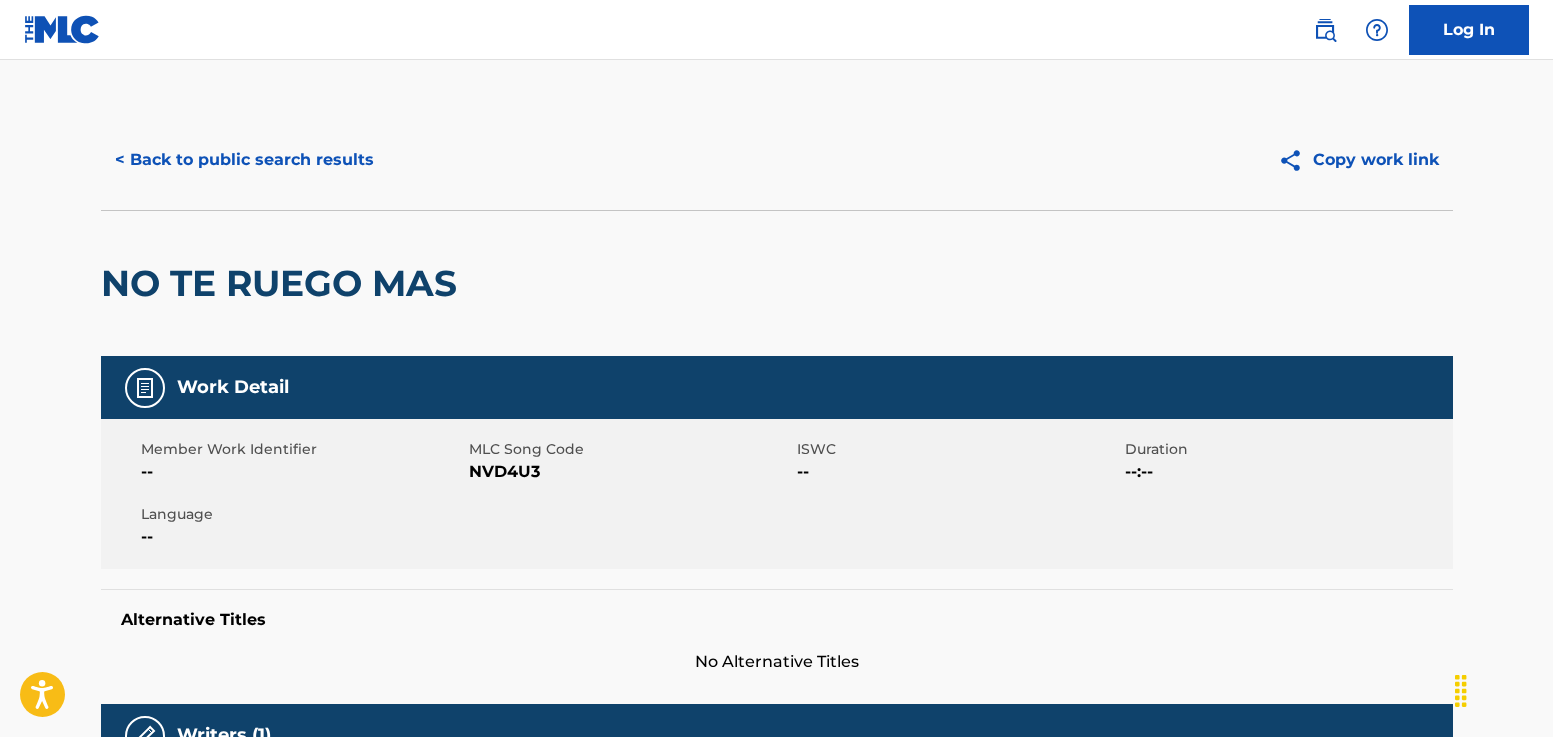 scroll, scrollTop: 0, scrollLeft: 0, axis: both 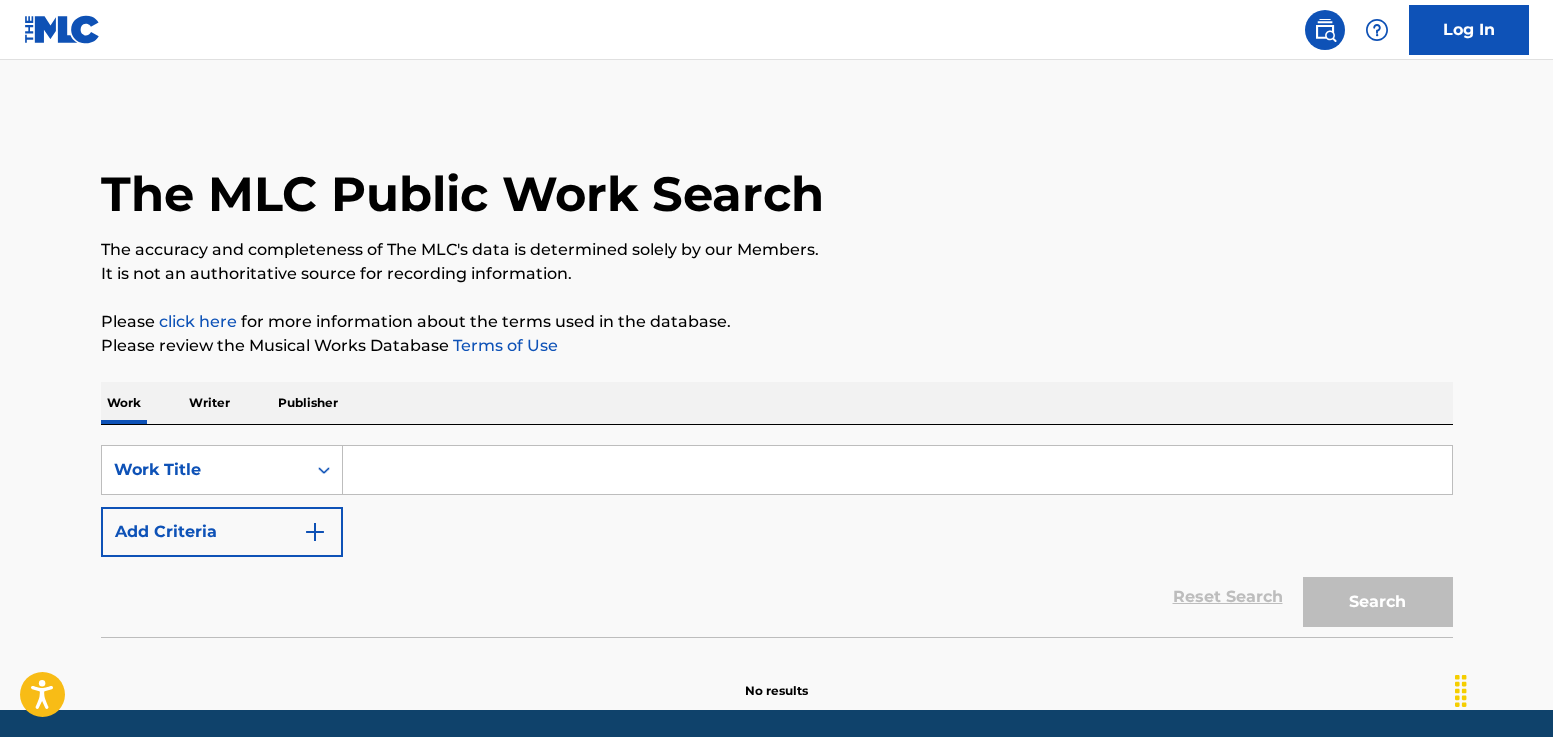 click on "Writer" at bounding box center (209, 403) 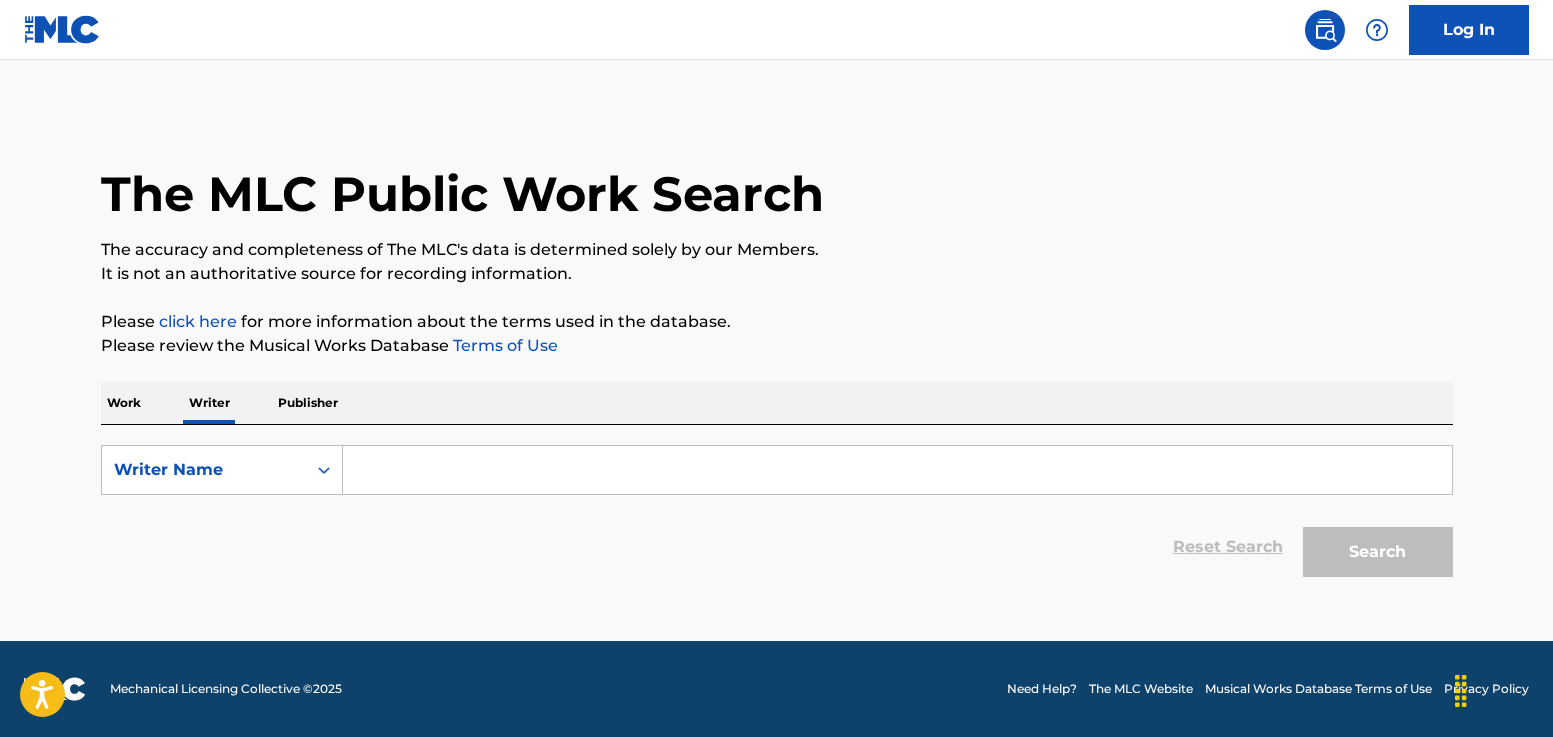 click at bounding box center [897, 470] 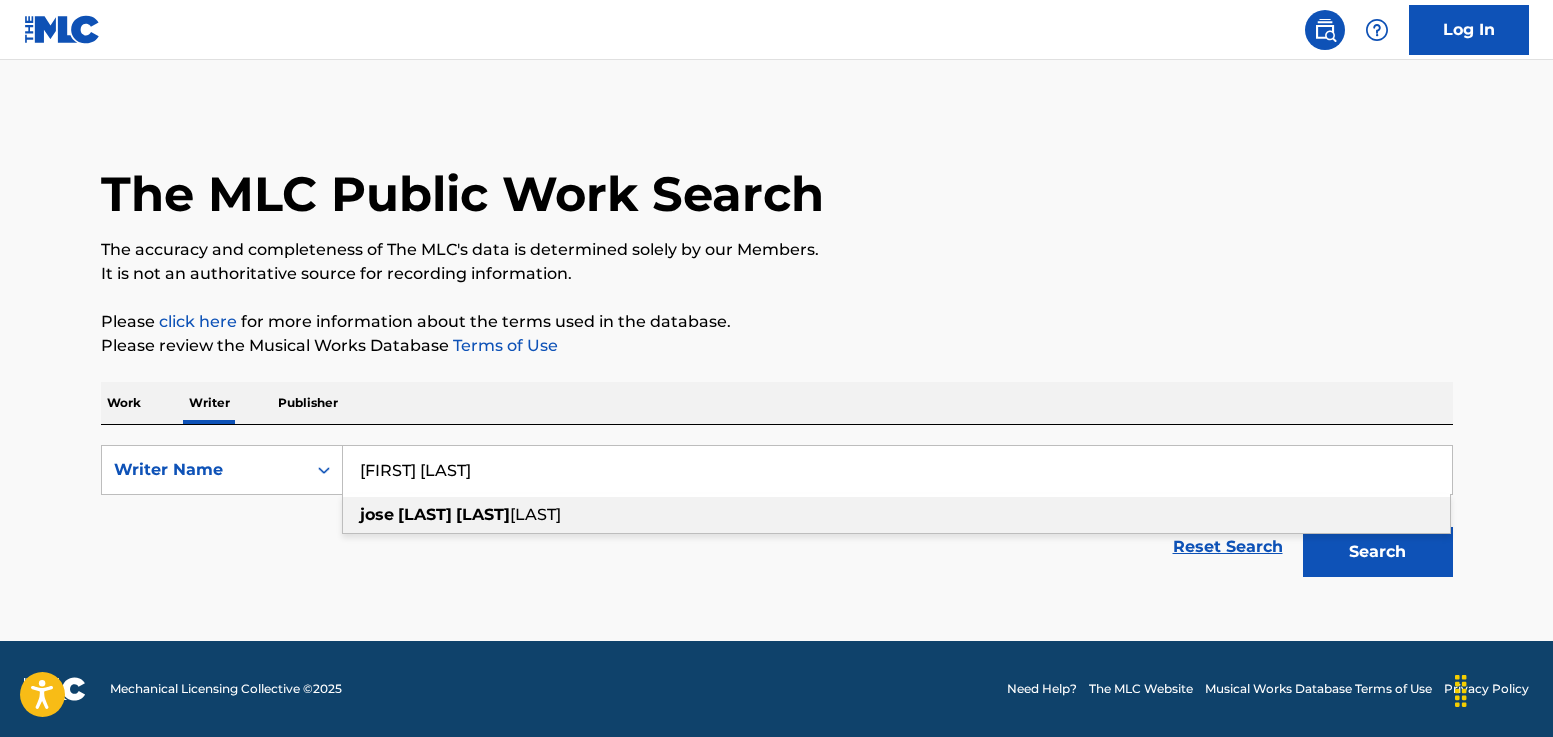 click on "[FIRST] [FIRST] [FIRST] [LAST] [LAST]" at bounding box center [896, 515] 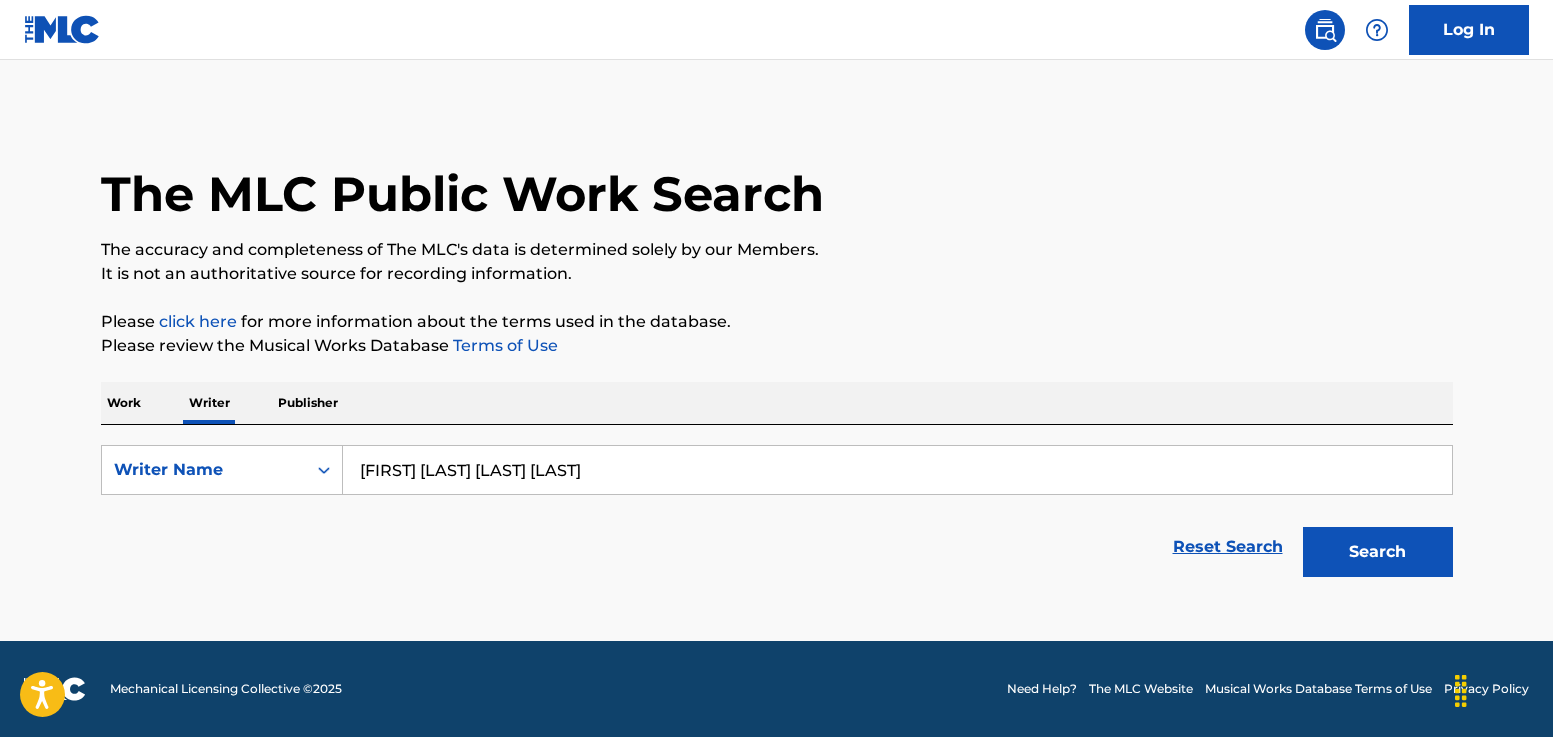 click on "Search" at bounding box center (1378, 552) 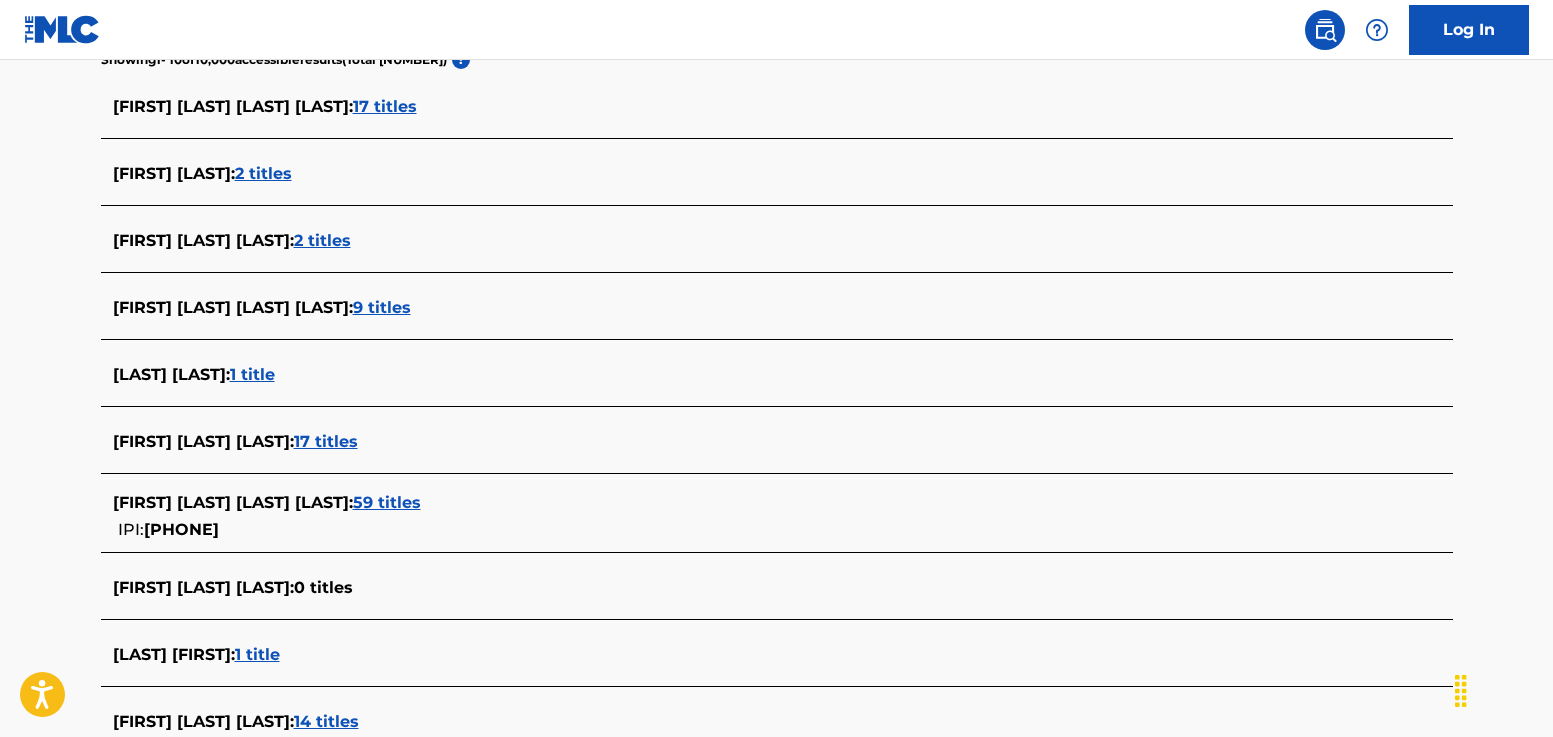 scroll, scrollTop: 553, scrollLeft: 0, axis: vertical 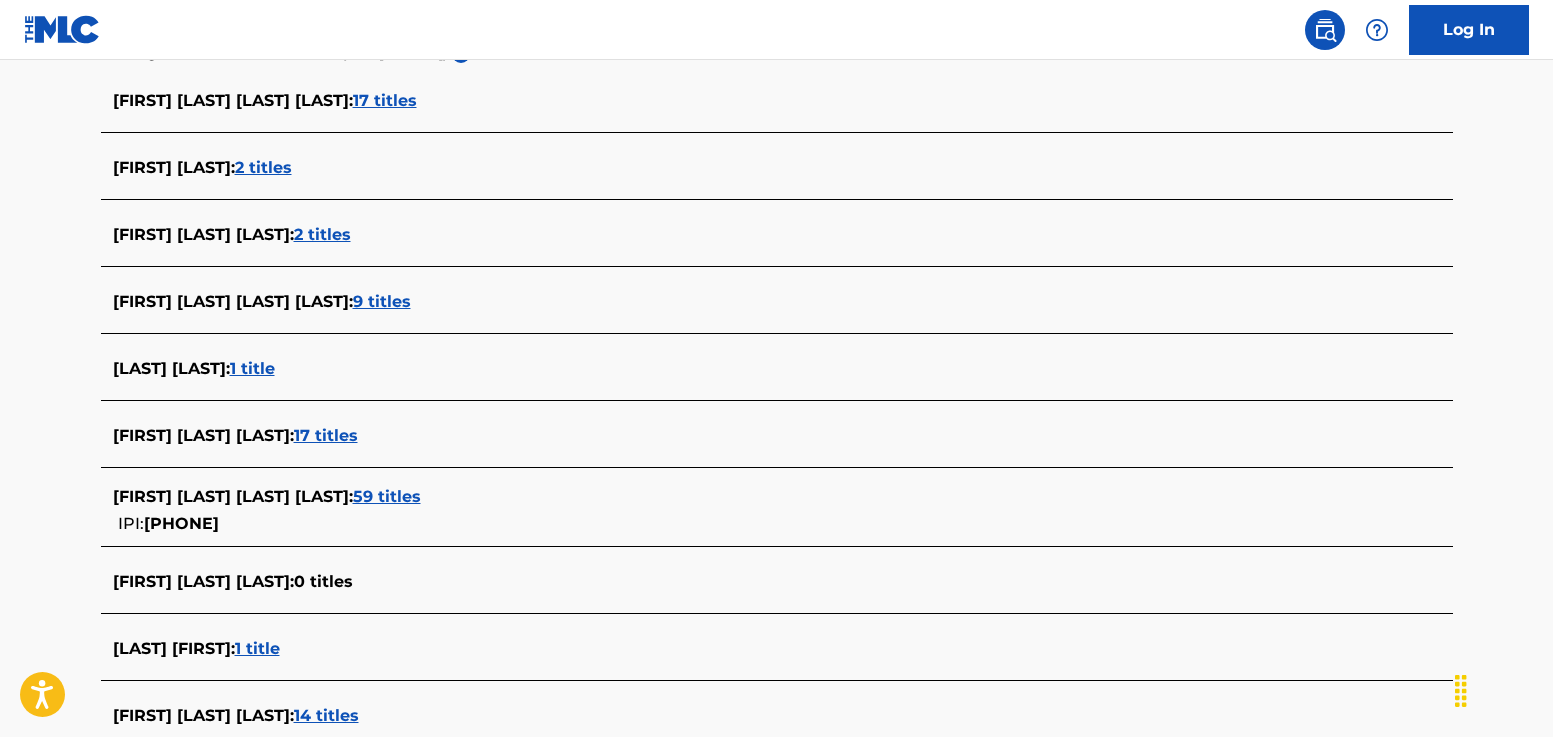 click on "59 titles" at bounding box center (387, 496) 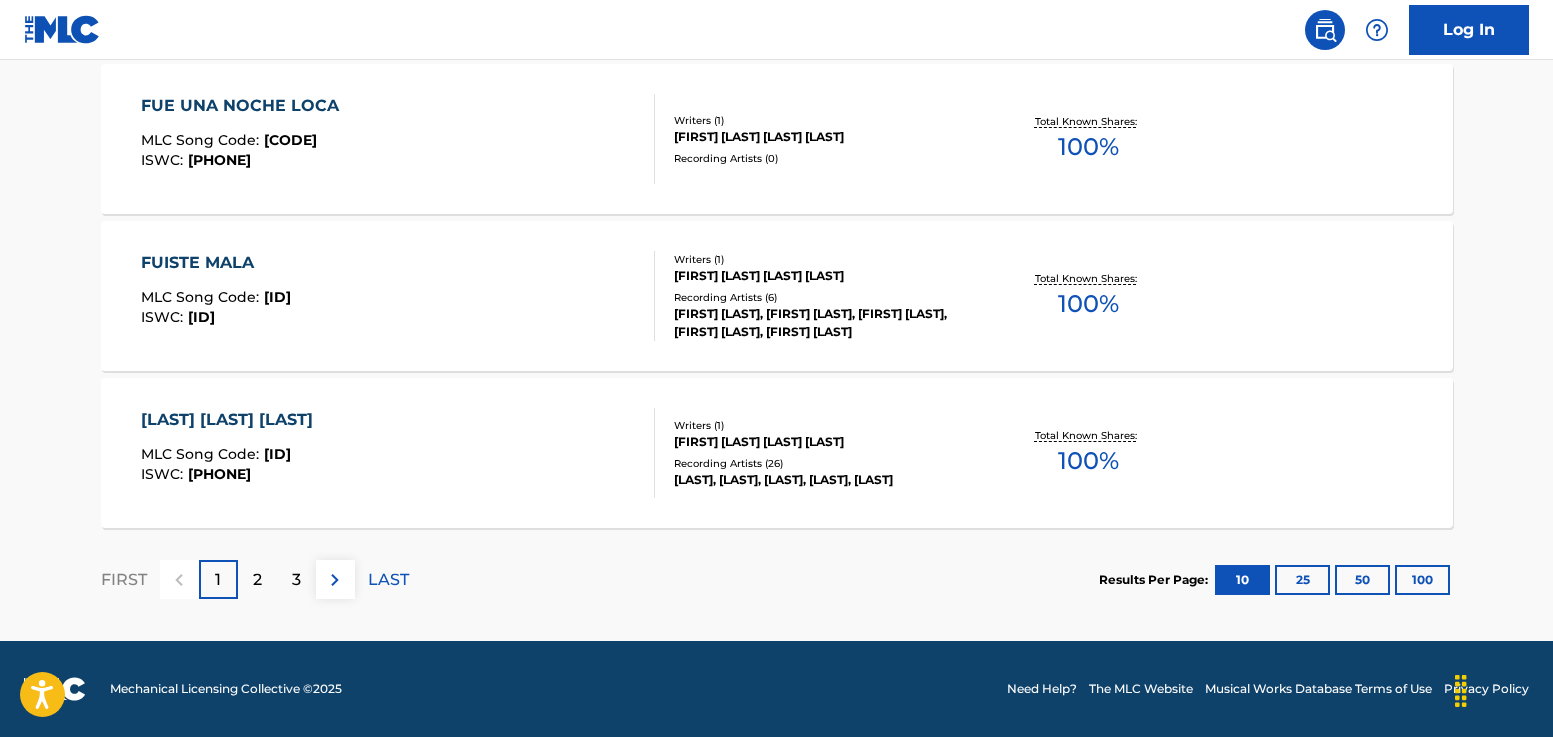scroll, scrollTop: 1711, scrollLeft: 0, axis: vertical 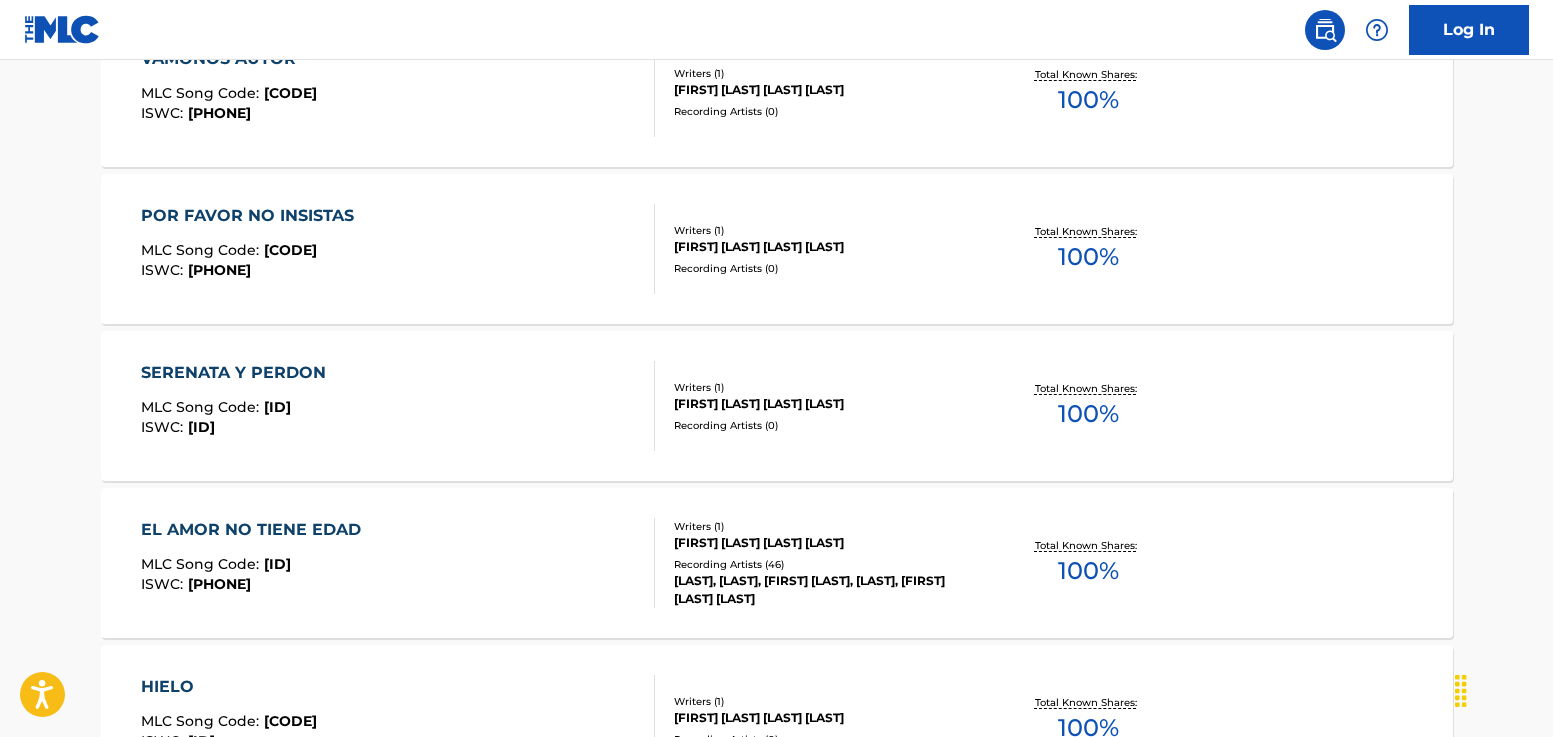 click on "EL AMOR NO TIENE EDAD" at bounding box center (256, 530) 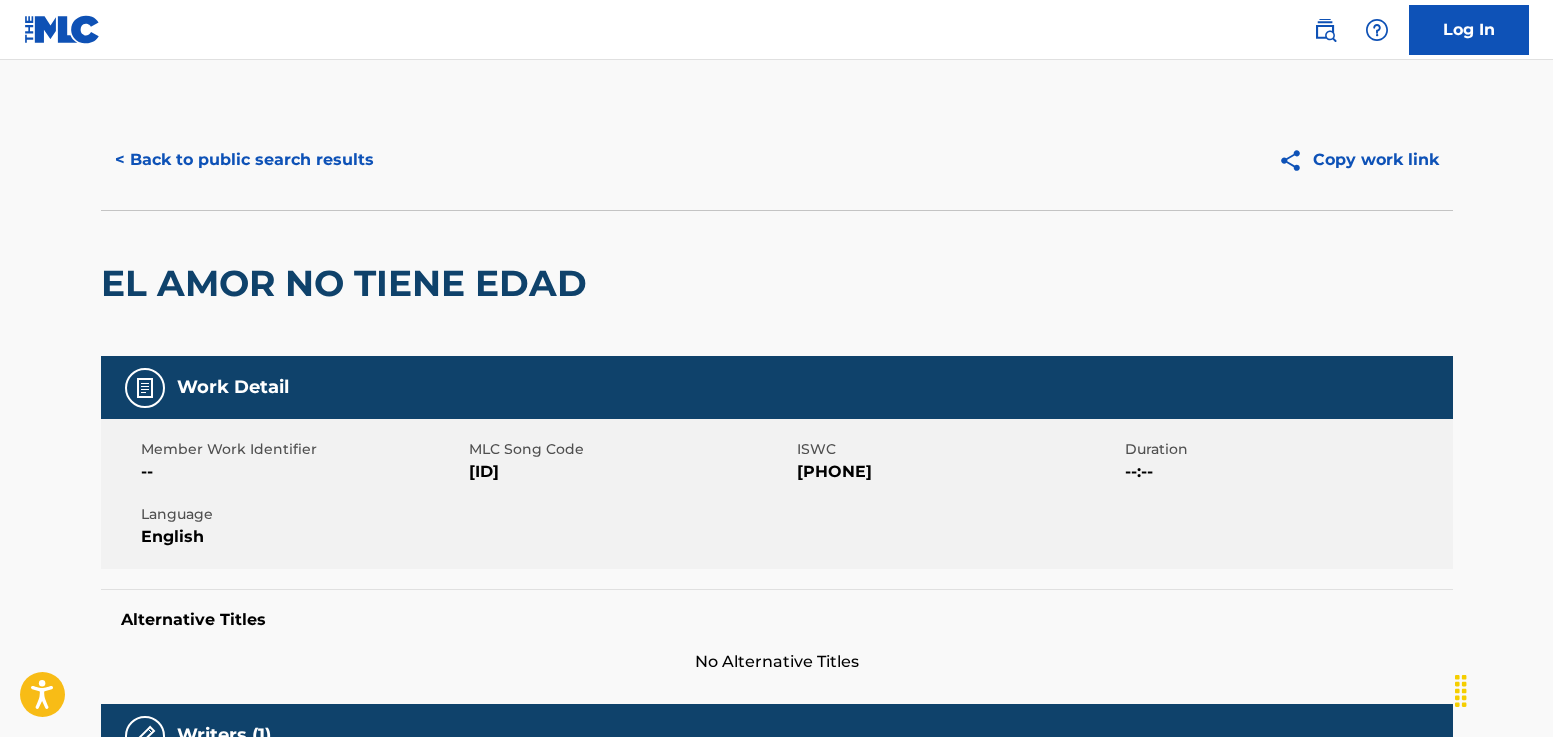 scroll, scrollTop: 0, scrollLeft: 0, axis: both 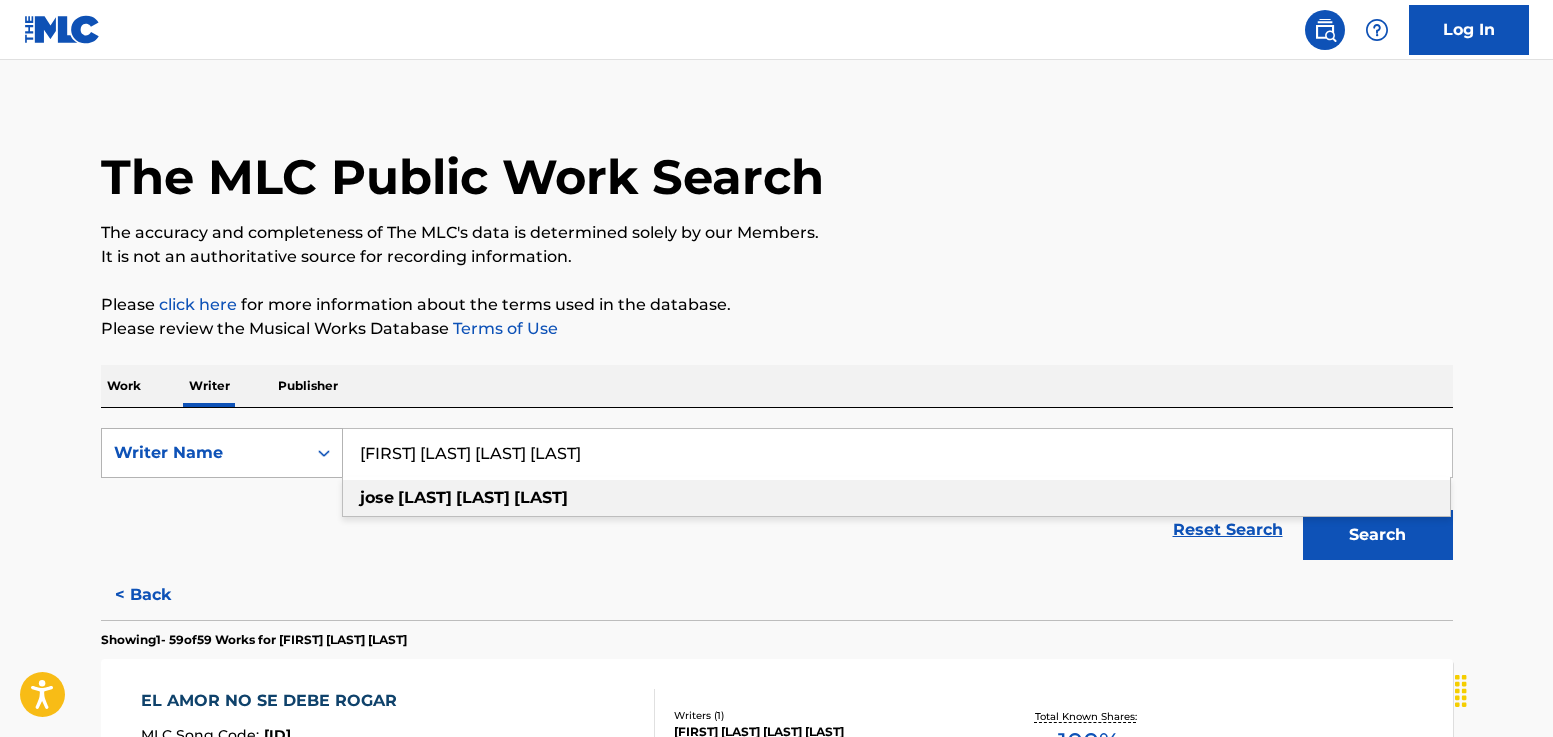 drag, startPoint x: 572, startPoint y: 447, endPoint x: 324, endPoint y: 439, distance: 248.129 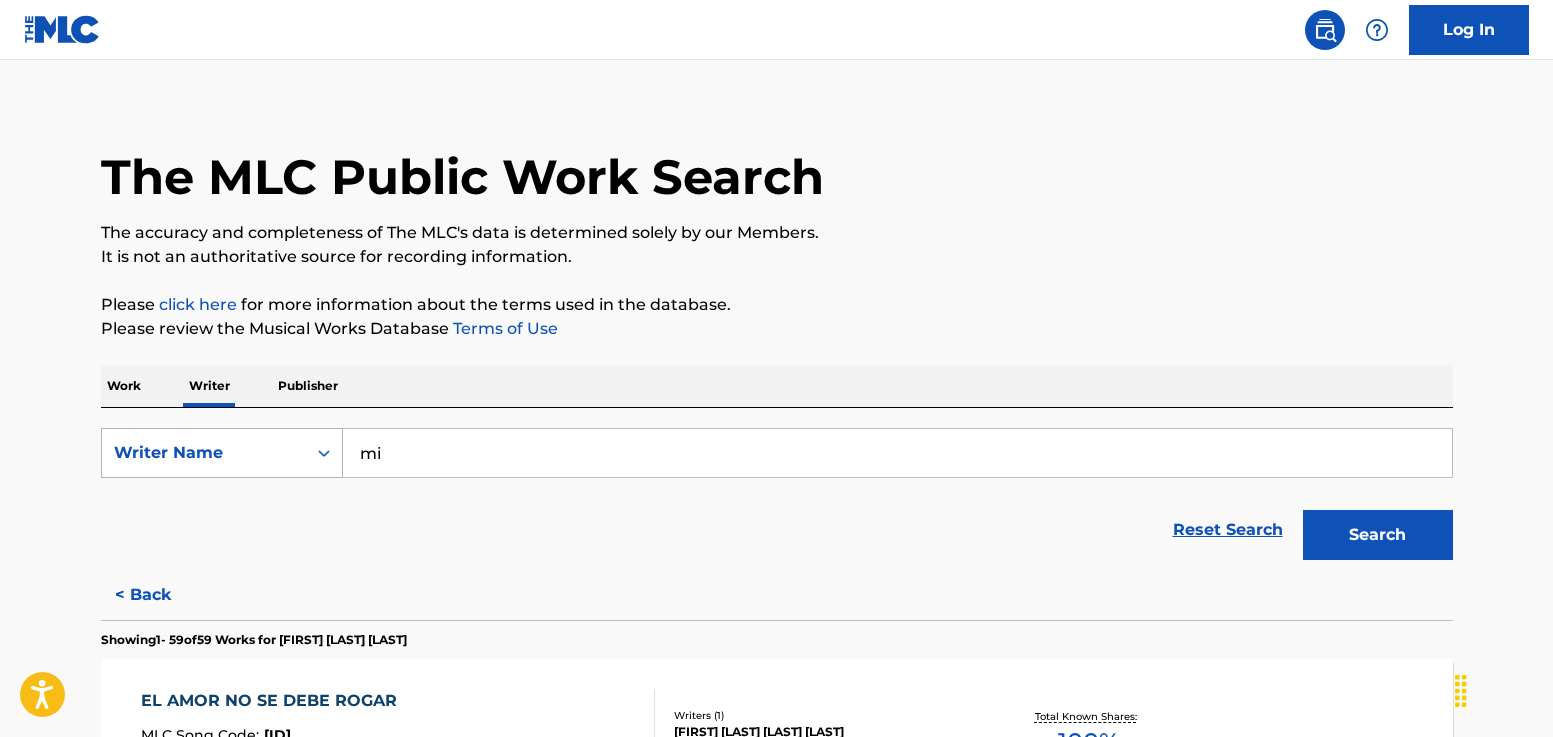 type on "m" 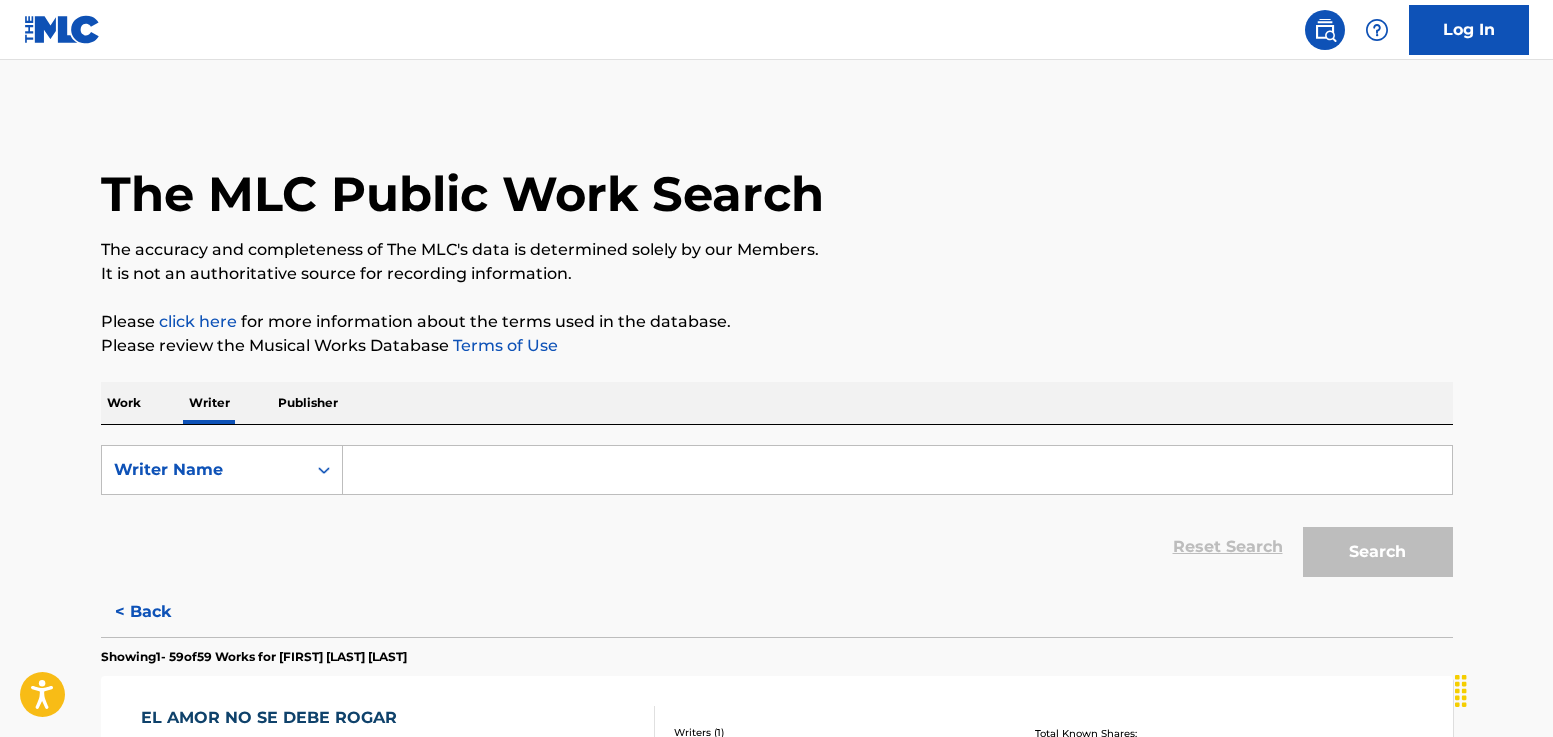 scroll, scrollTop: 0, scrollLeft: 0, axis: both 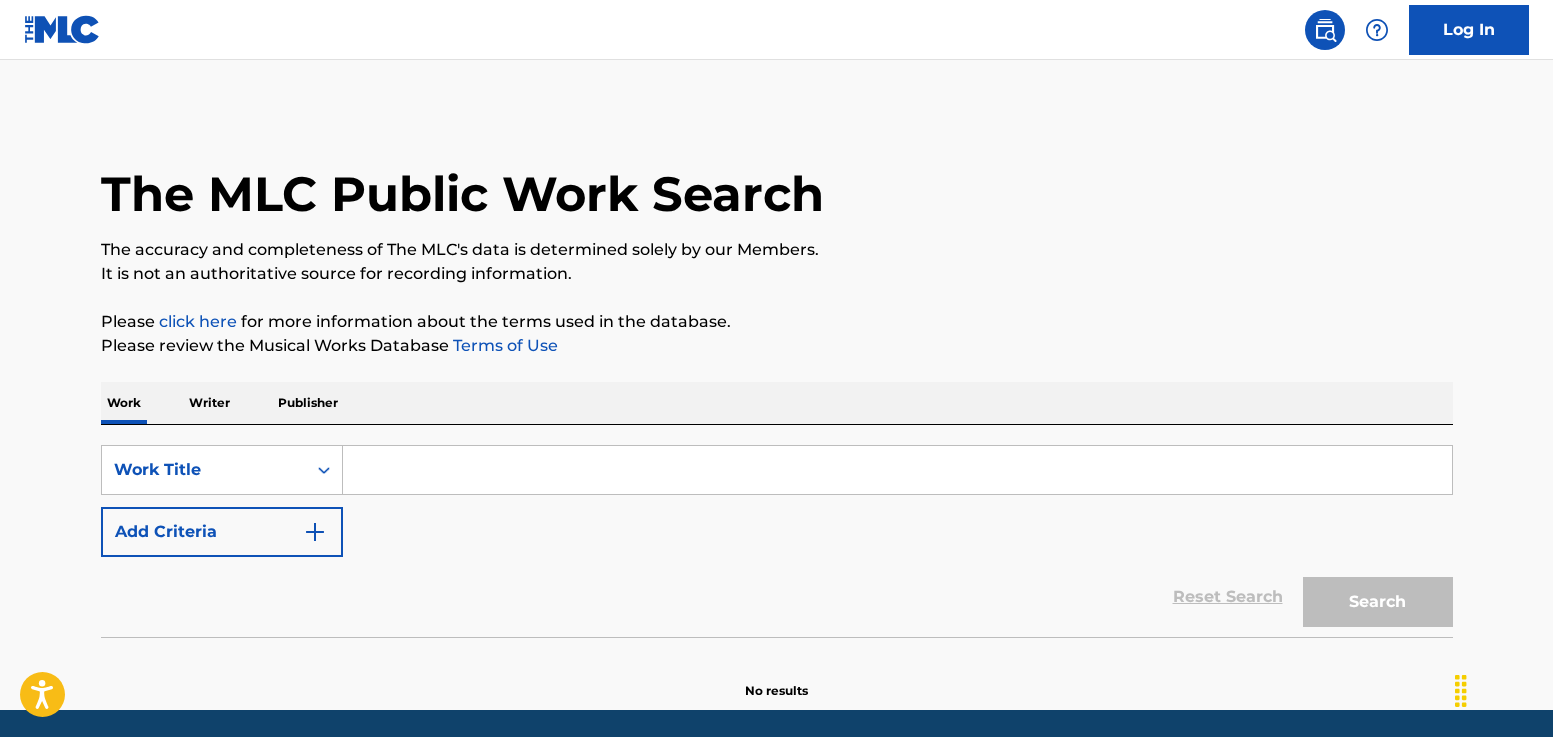 click at bounding box center [897, 470] 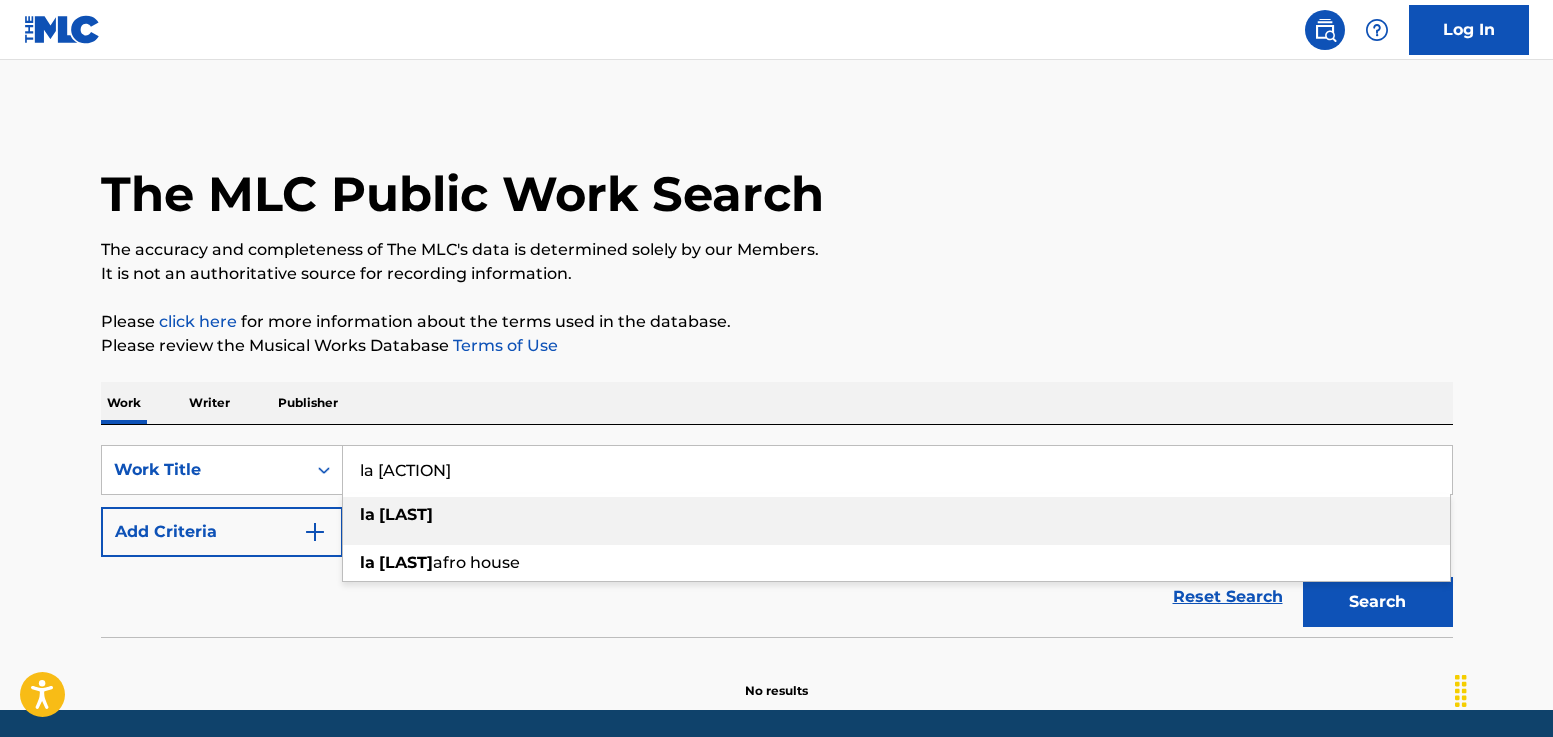 drag, startPoint x: 401, startPoint y: 505, endPoint x: 428, endPoint y: 518, distance: 29.966648 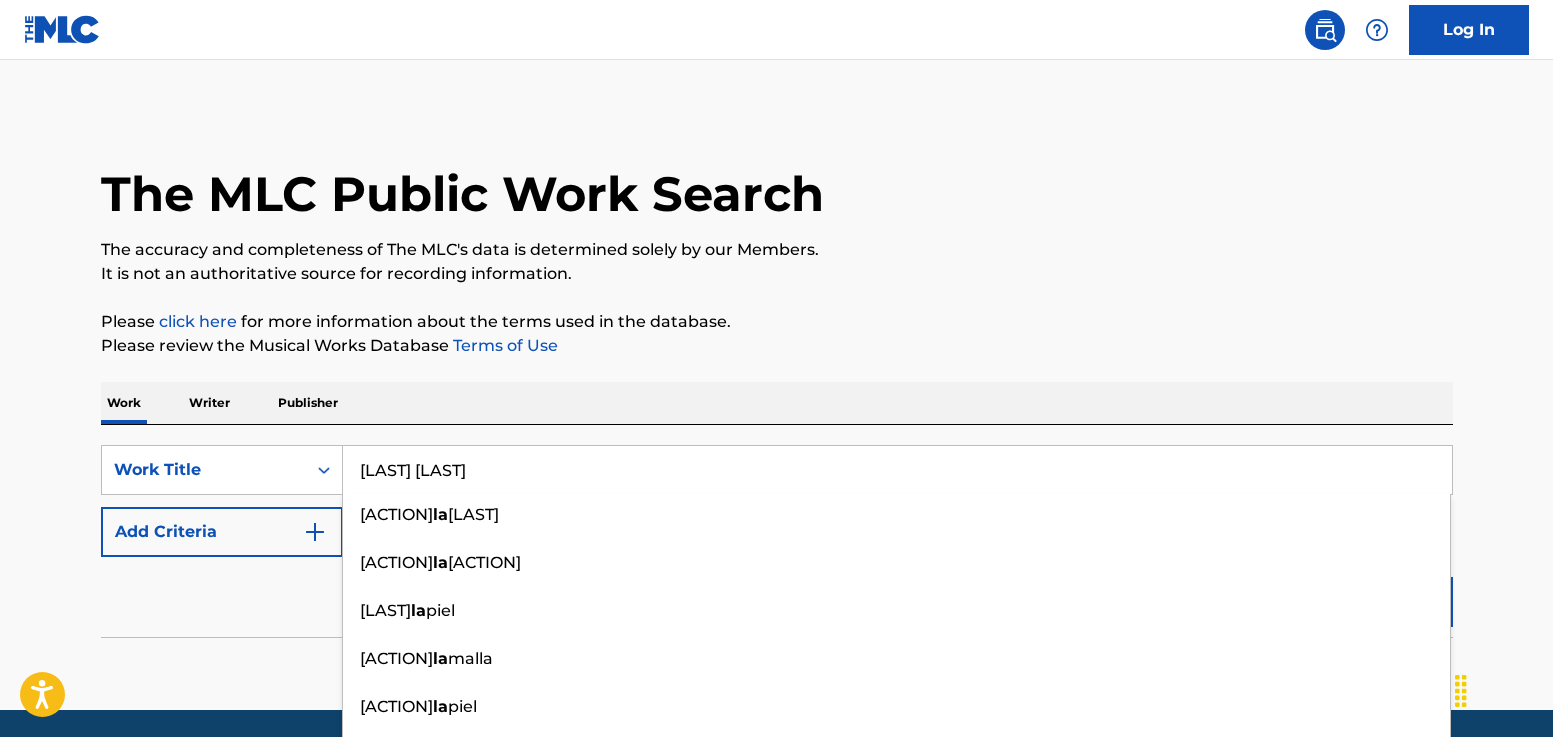 click on "Please   click here   for more information about the terms used in the database." at bounding box center [777, 322] 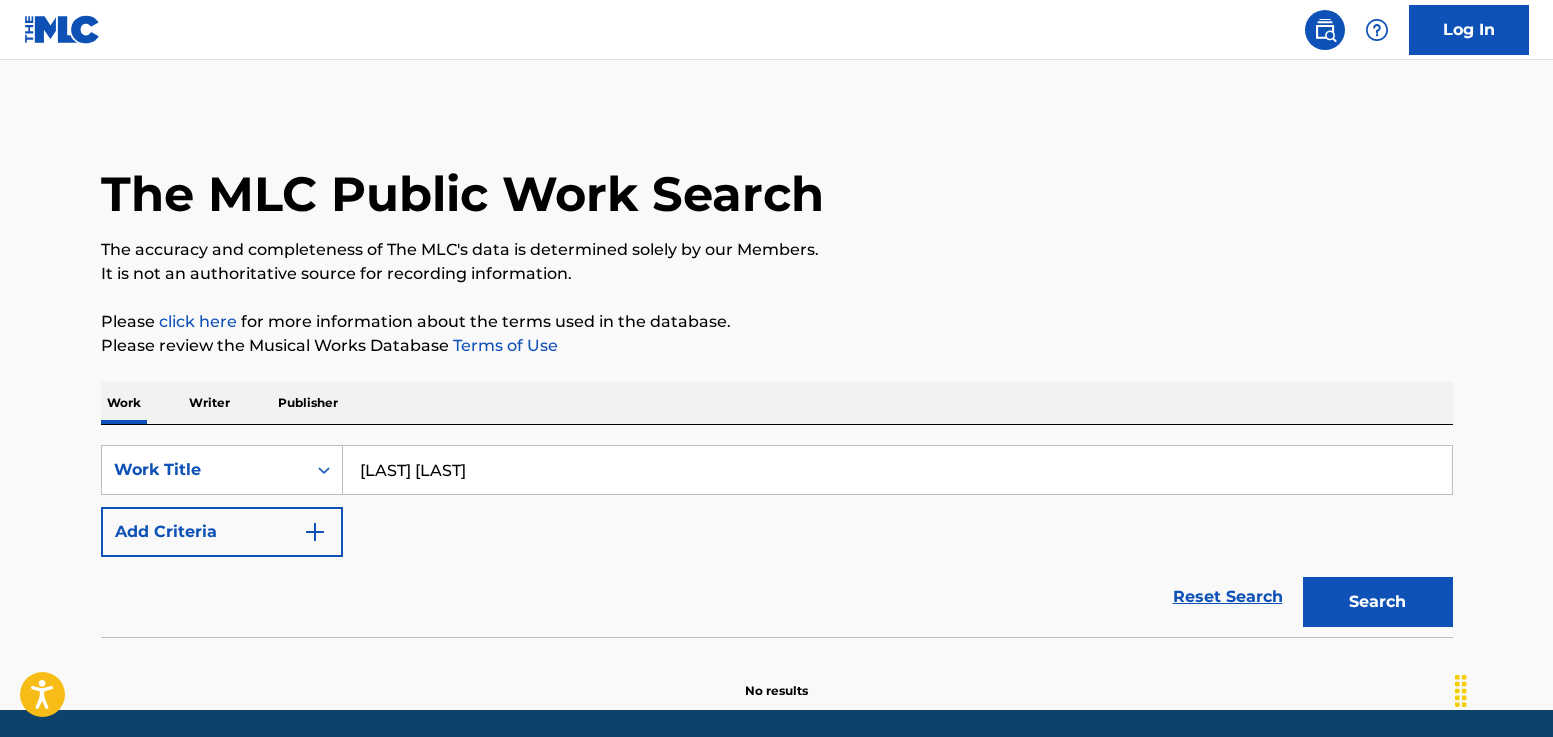 drag, startPoint x: 1405, startPoint y: 601, endPoint x: 1281, endPoint y: 587, distance: 124.78782 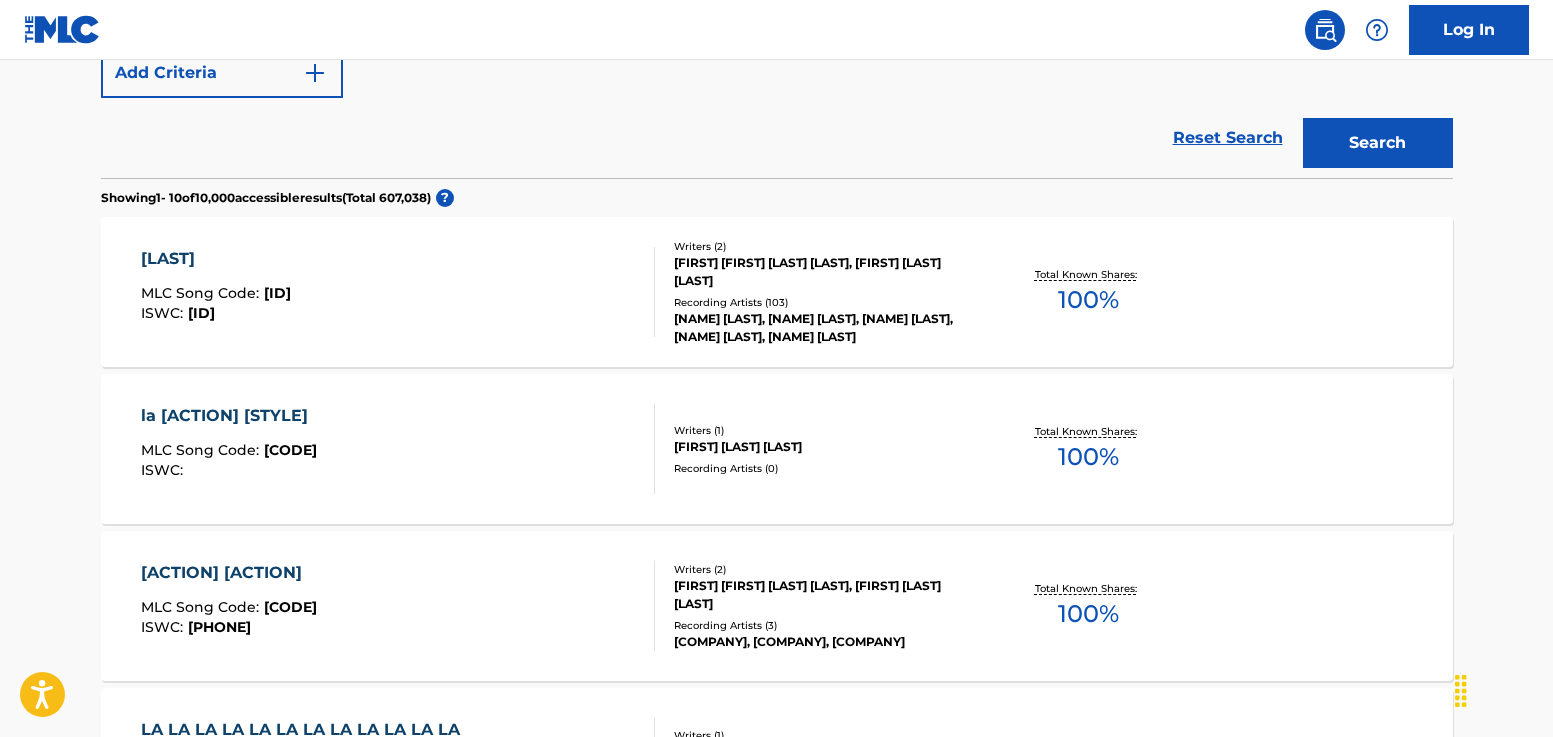 scroll, scrollTop: 462, scrollLeft: 0, axis: vertical 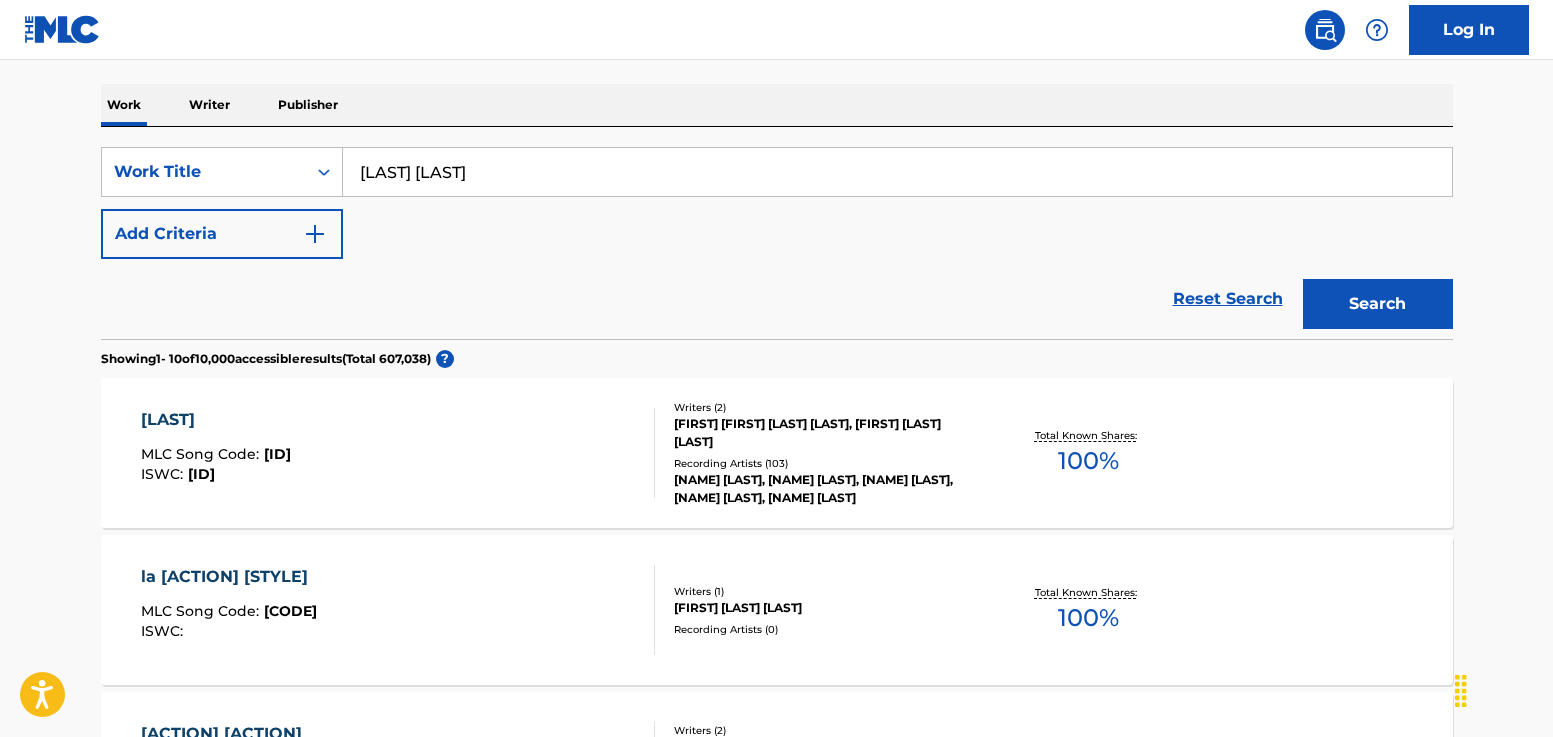 click on "Writer" at bounding box center [209, 105] 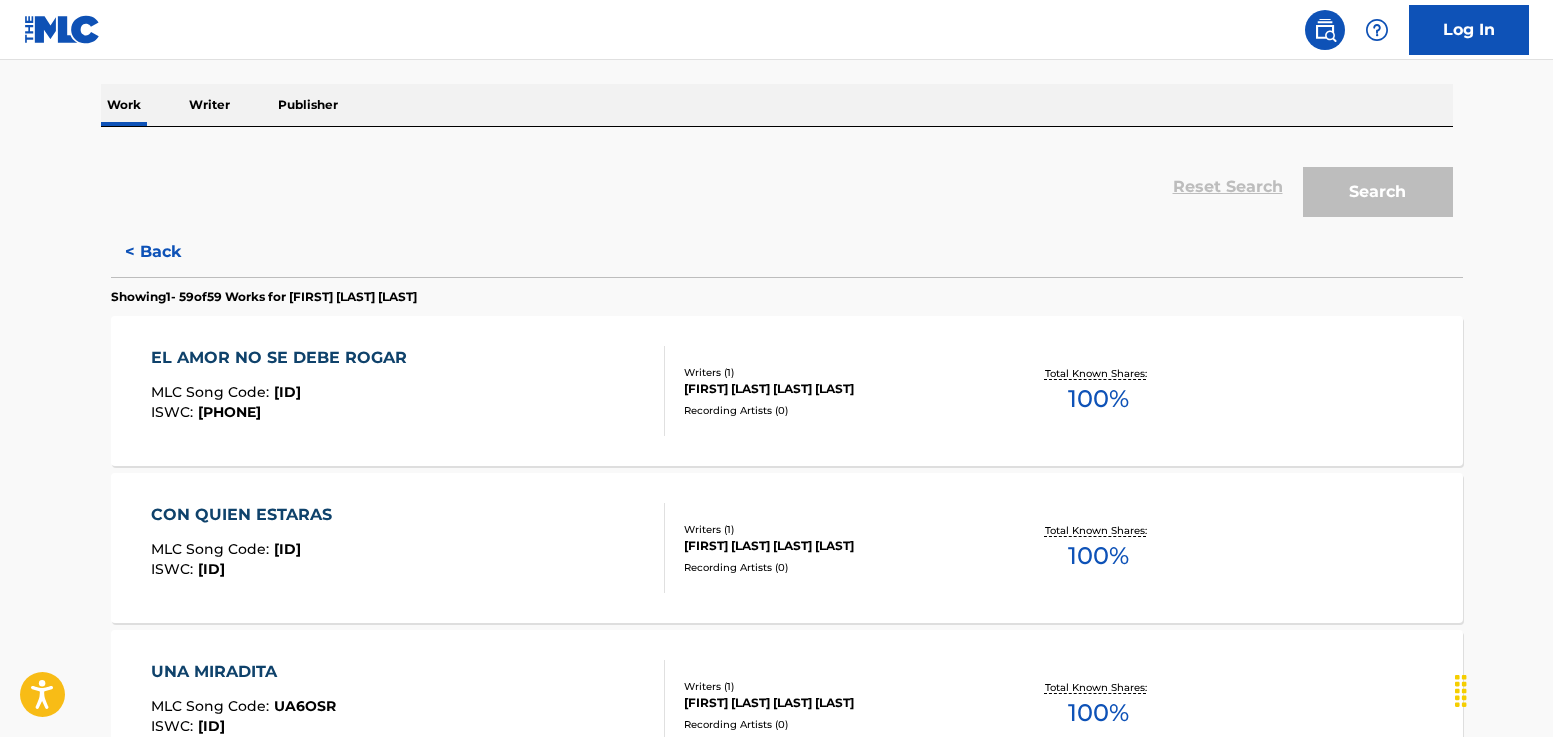 scroll, scrollTop: 0, scrollLeft: 0, axis: both 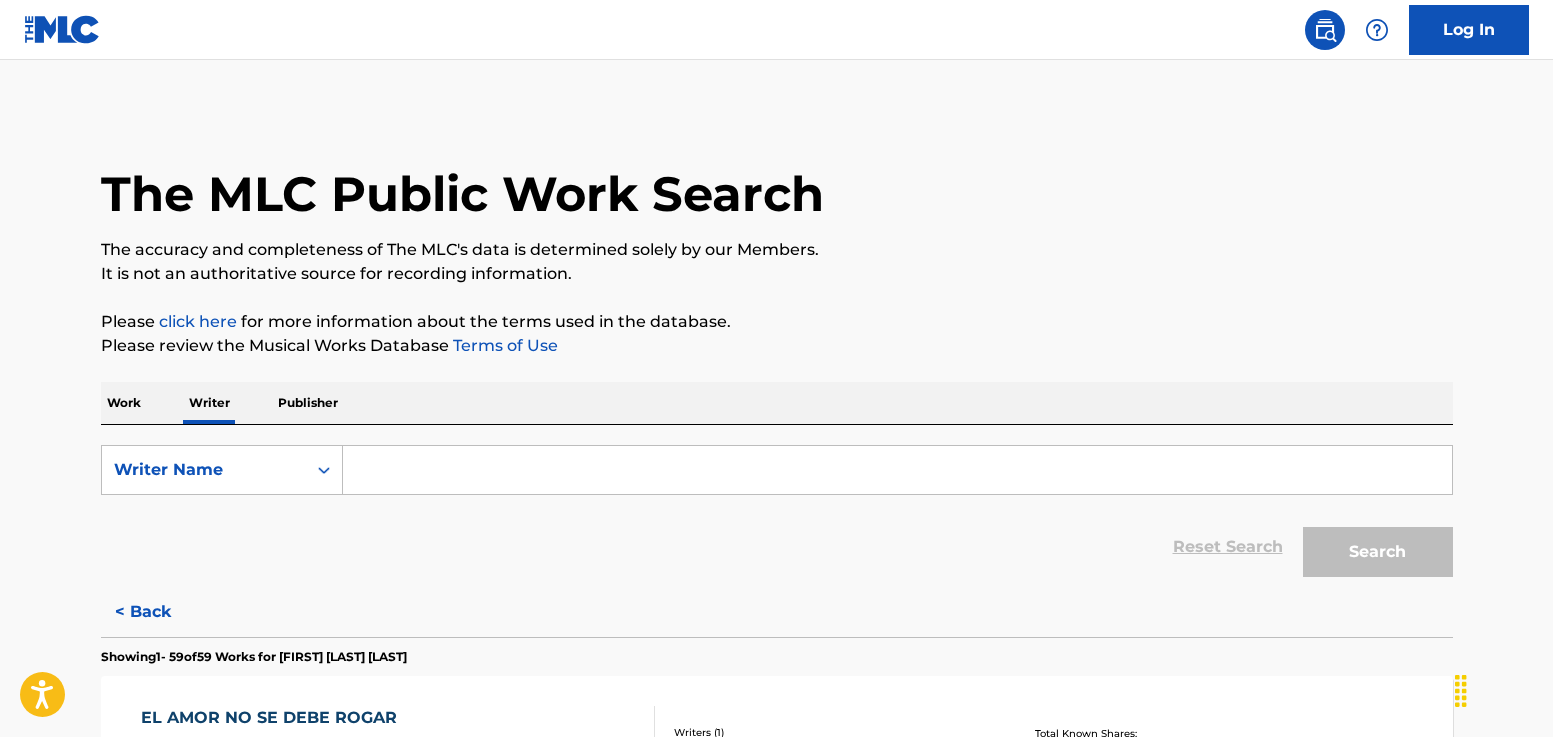 click at bounding box center [897, 470] 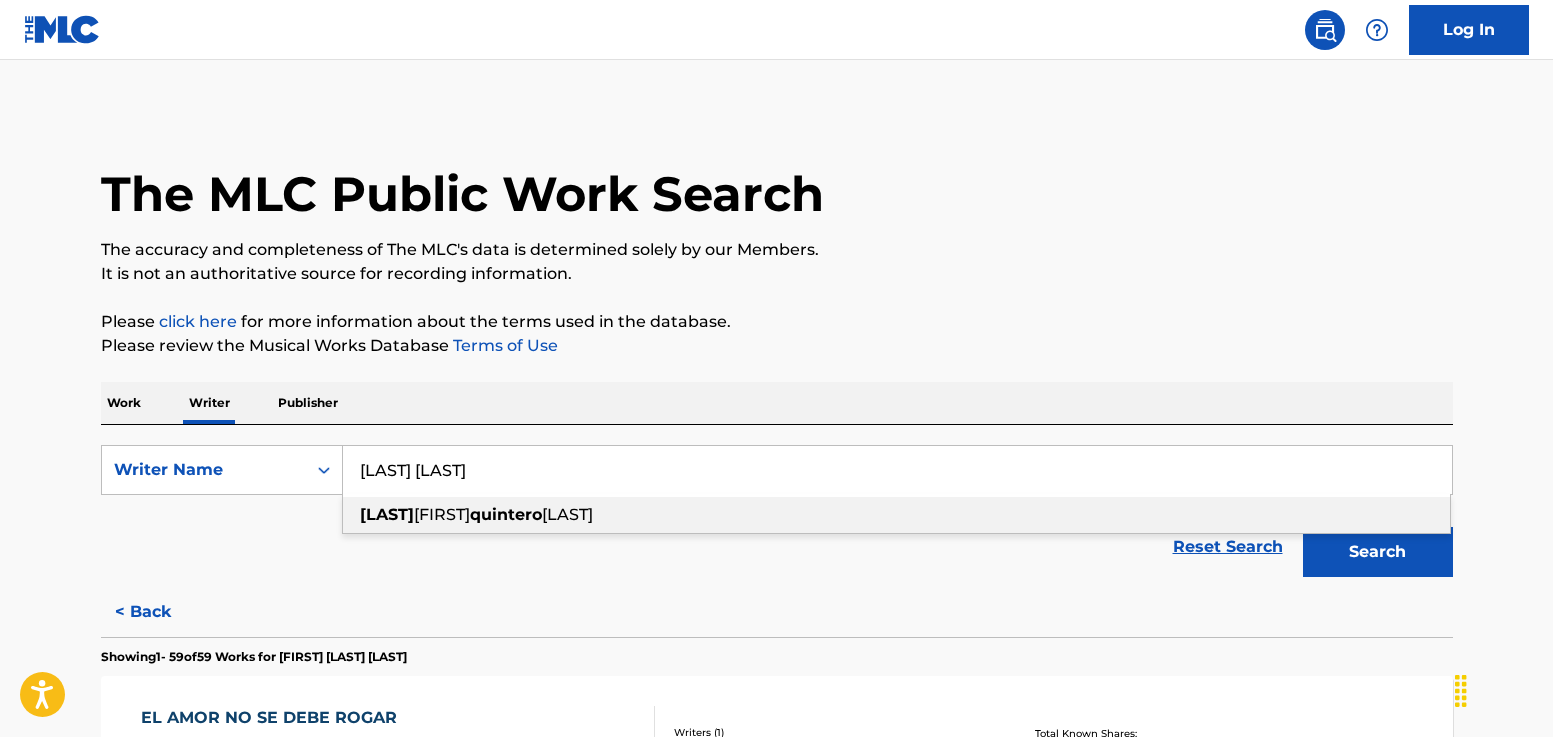 drag, startPoint x: 495, startPoint y: 506, endPoint x: 557, endPoint y: 516, distance: 62.801273 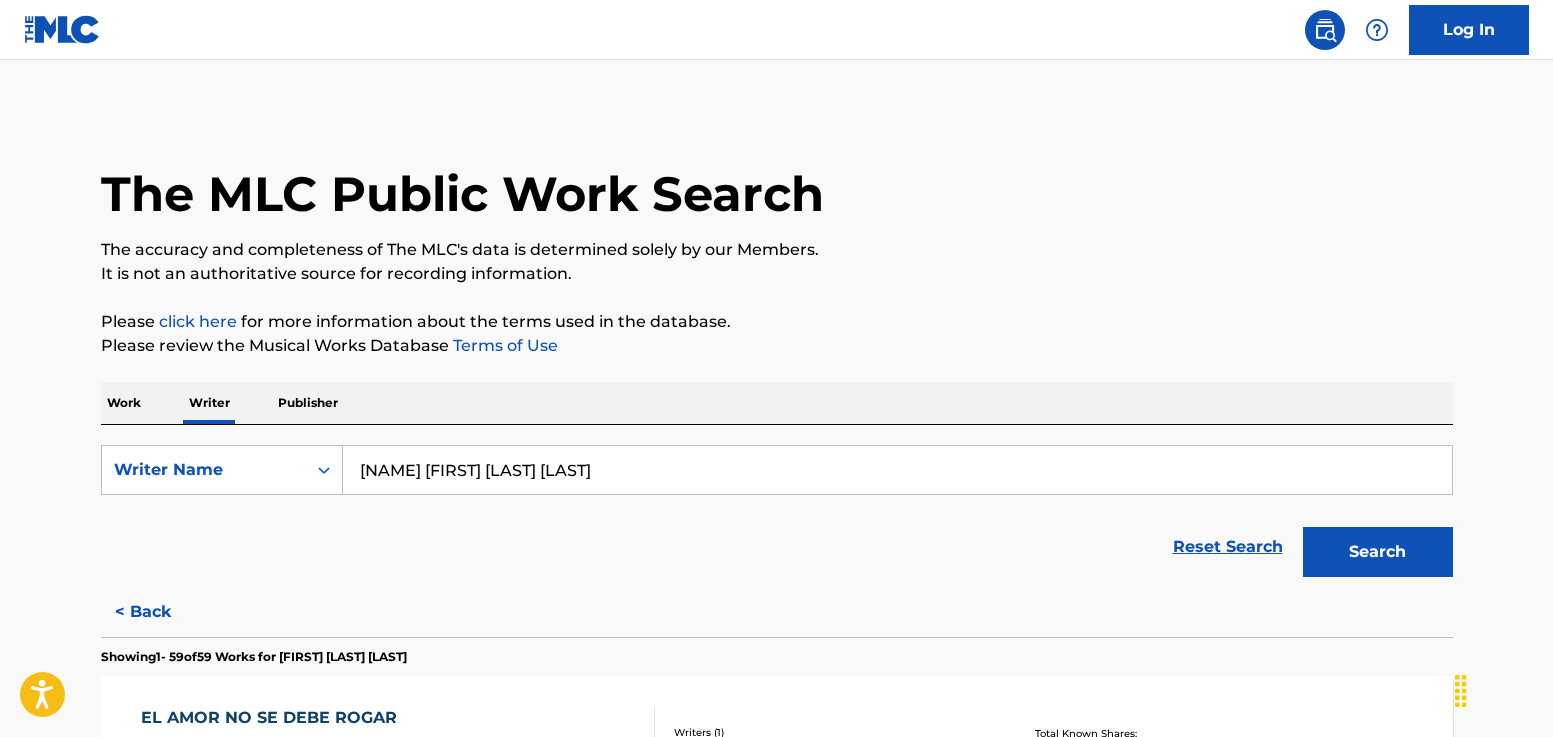 click on "Search" at bounding box center [1378, 552] 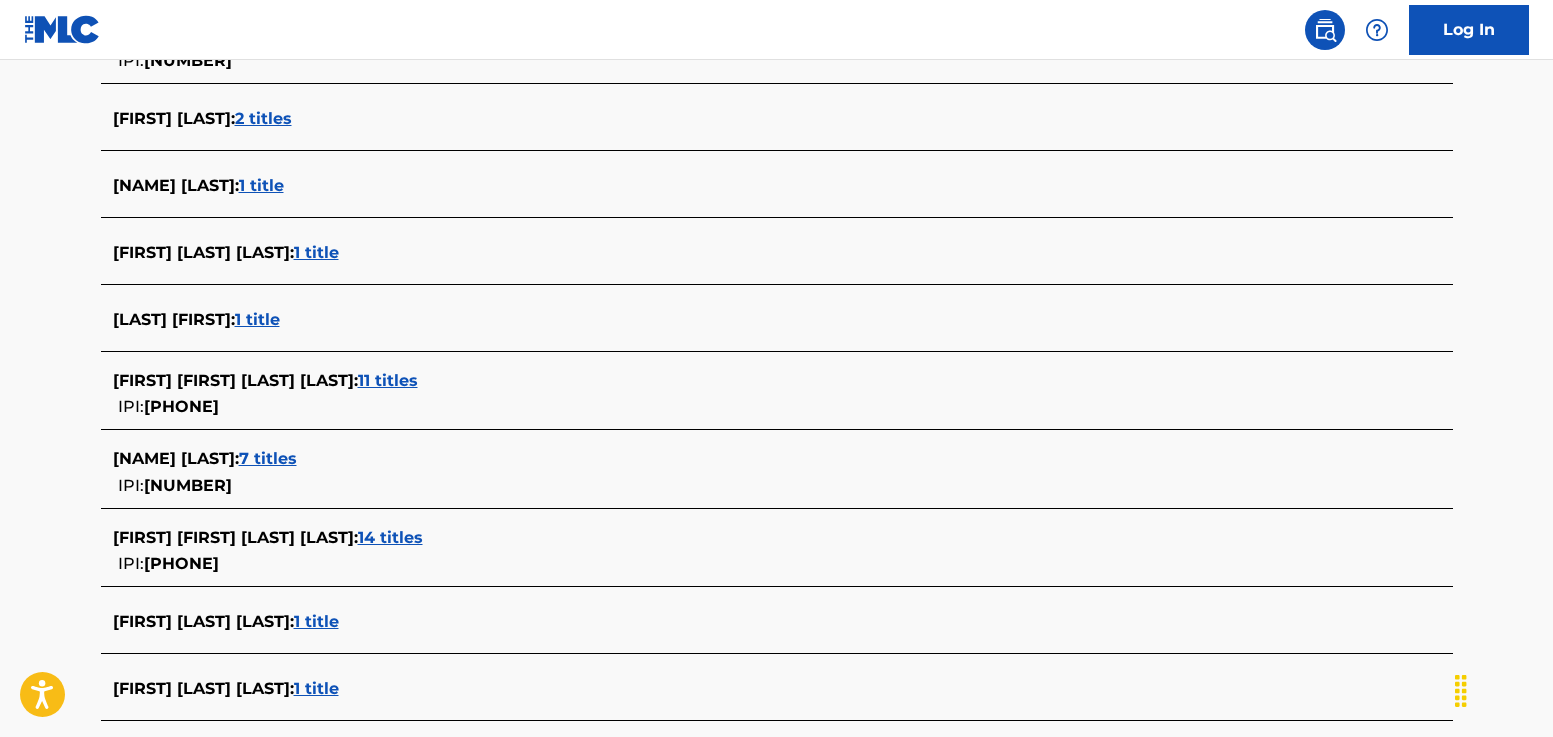 scroll, scrollTop: 628, scrollLeft: 0, axis: vertical 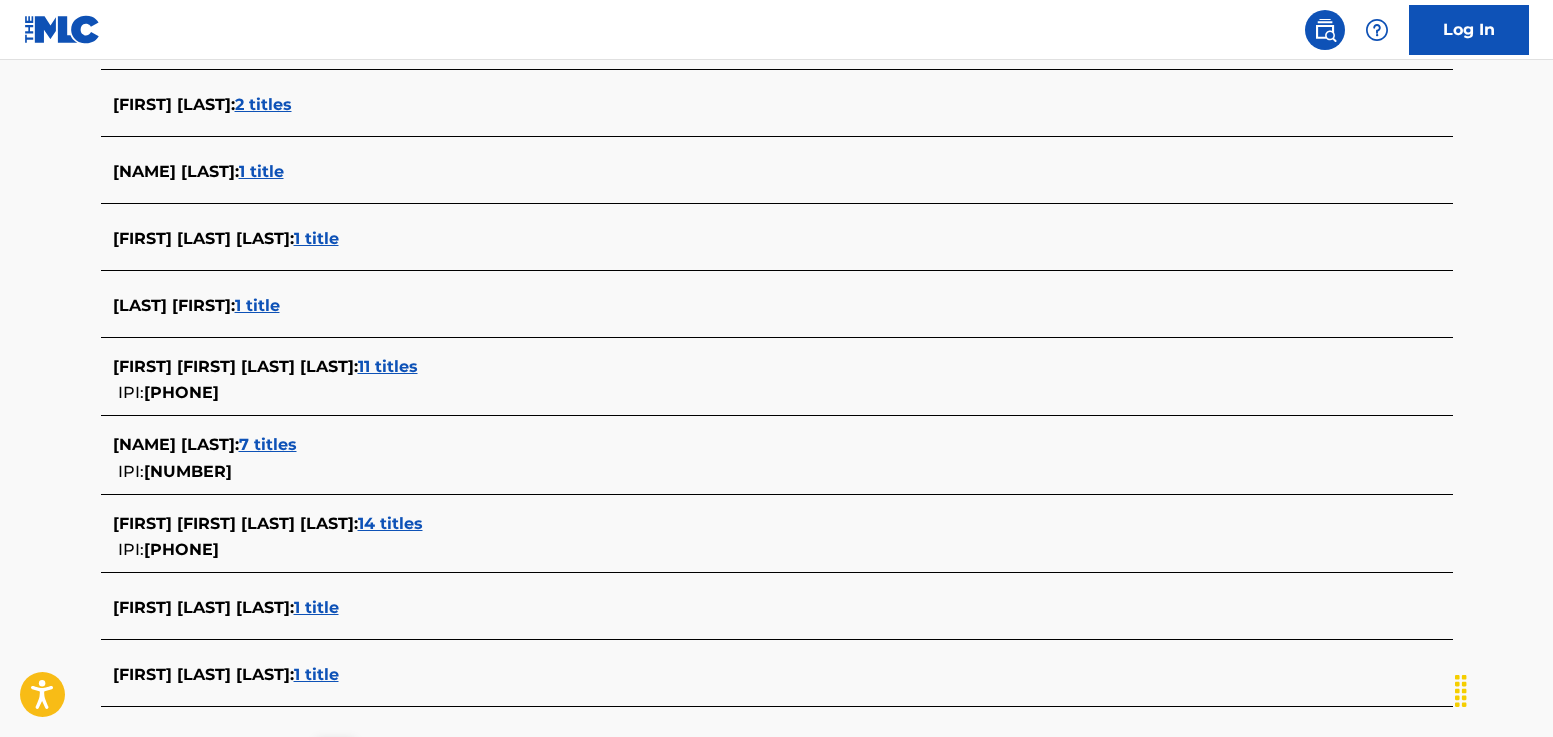 click on "14 titles" at bounding box center [390, 523] 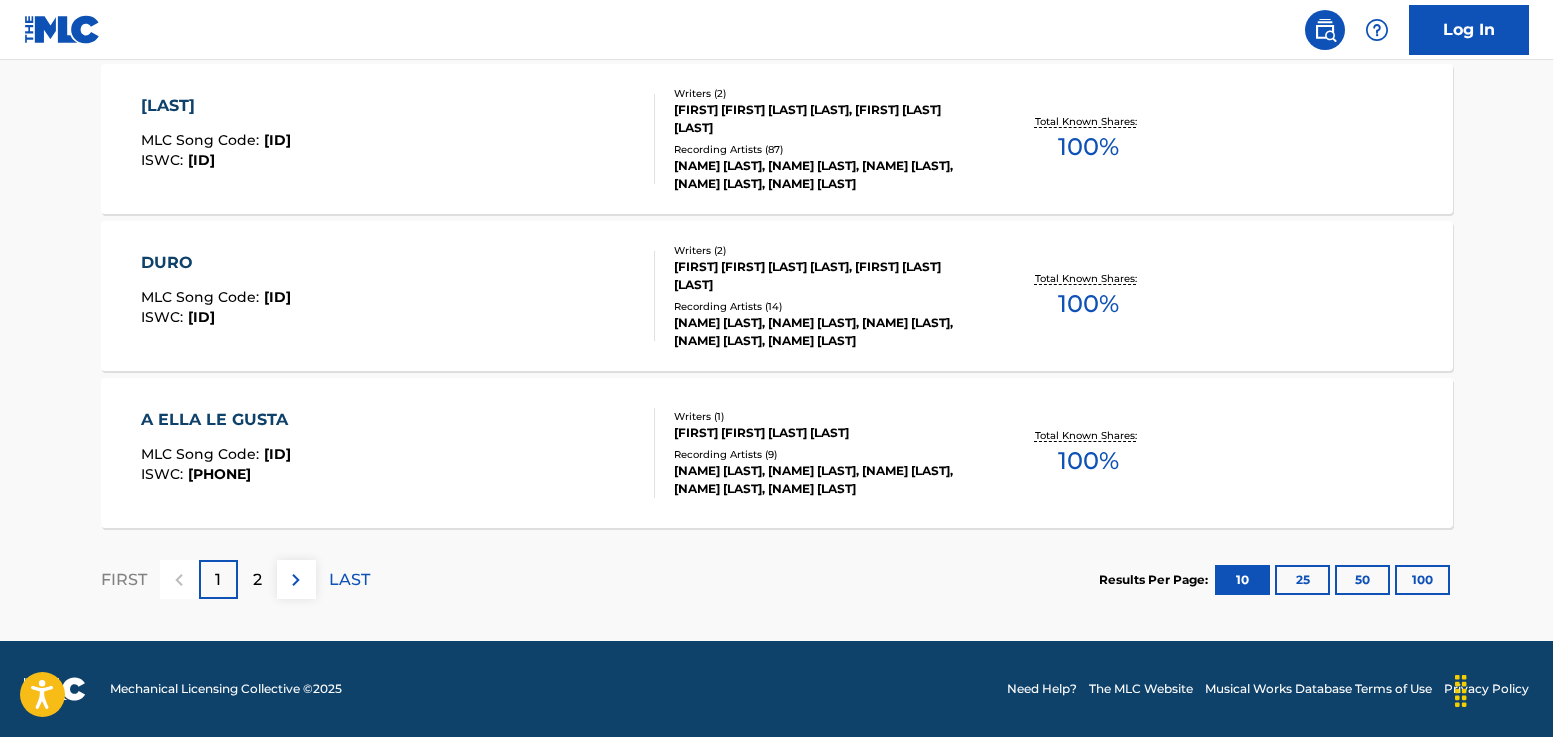 click on "100" at bounding box center [1422, 580] 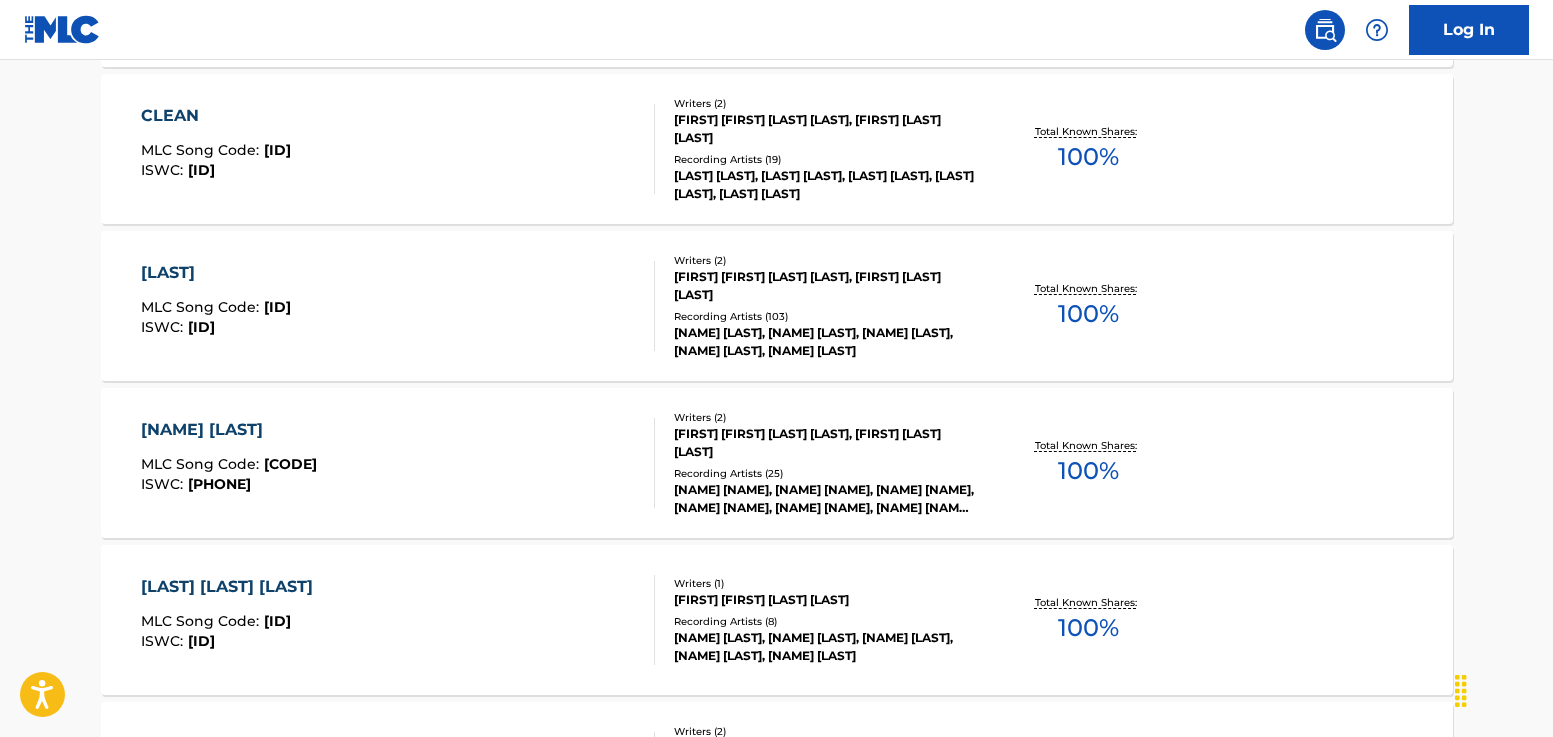 scroll, scrollTop: 1071, scrollLeft: 0, axis: vertical 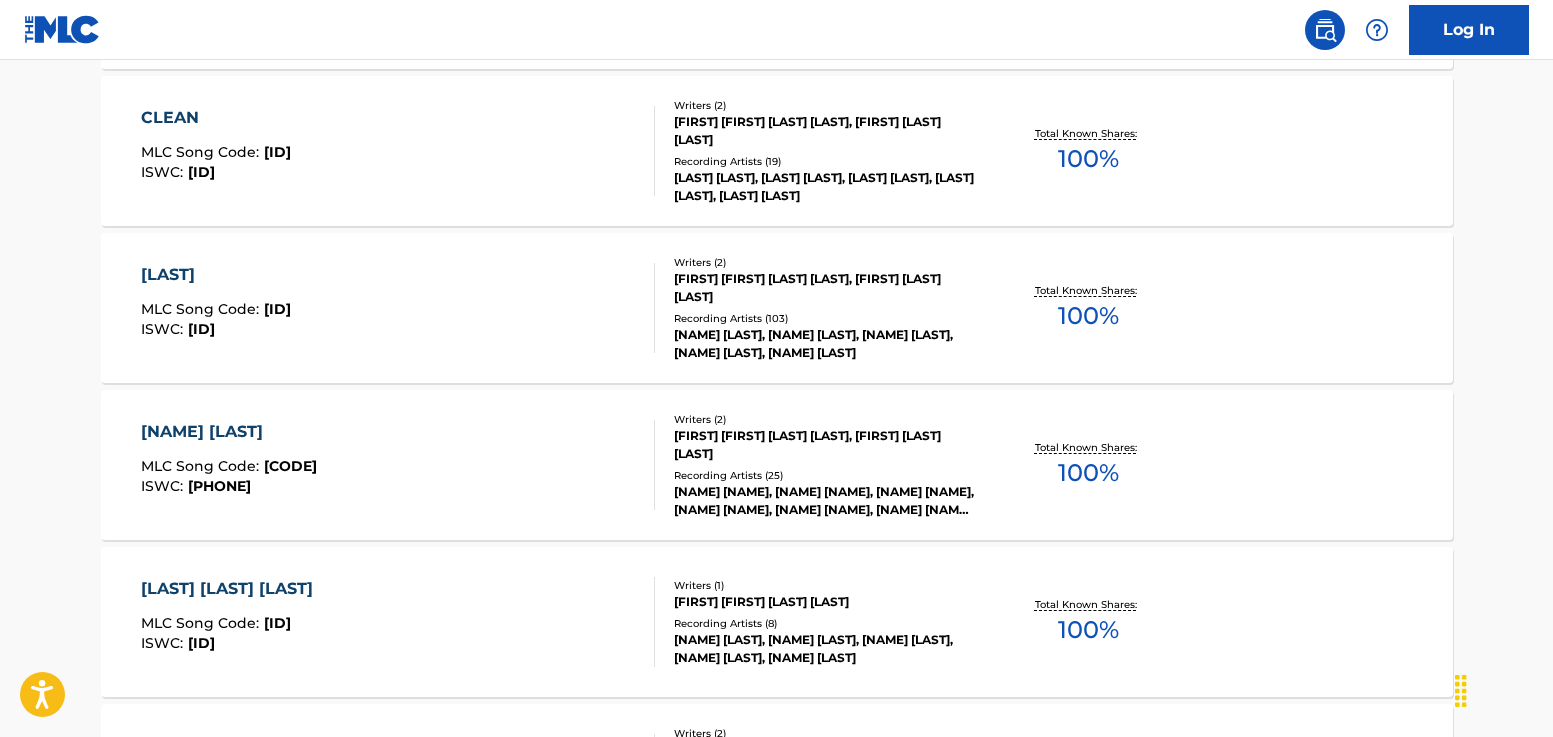 click on "[LAST]" at bounding box center [216, 275] 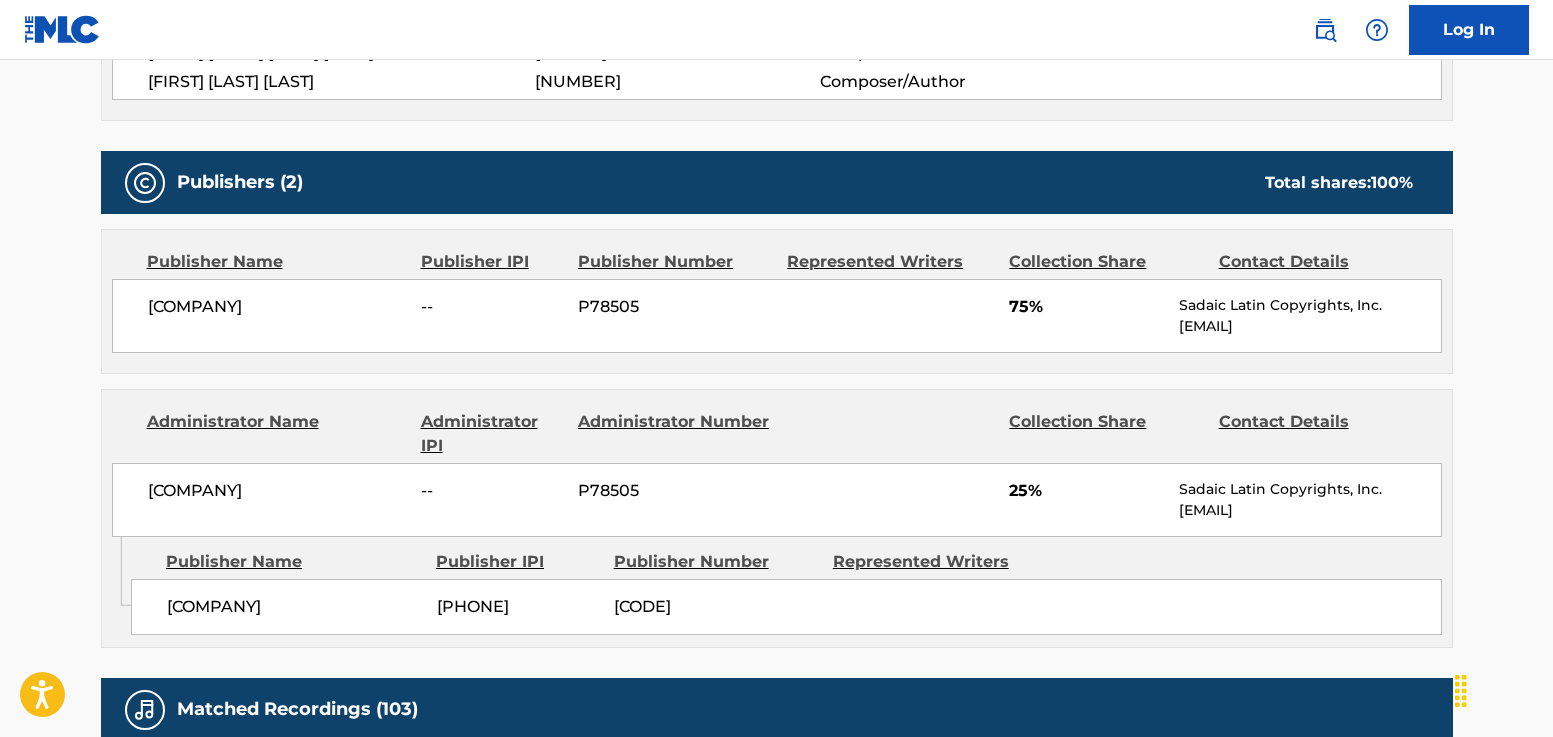 scroll, scrollTop: 797, scrollLeft: 0, axis: vertical 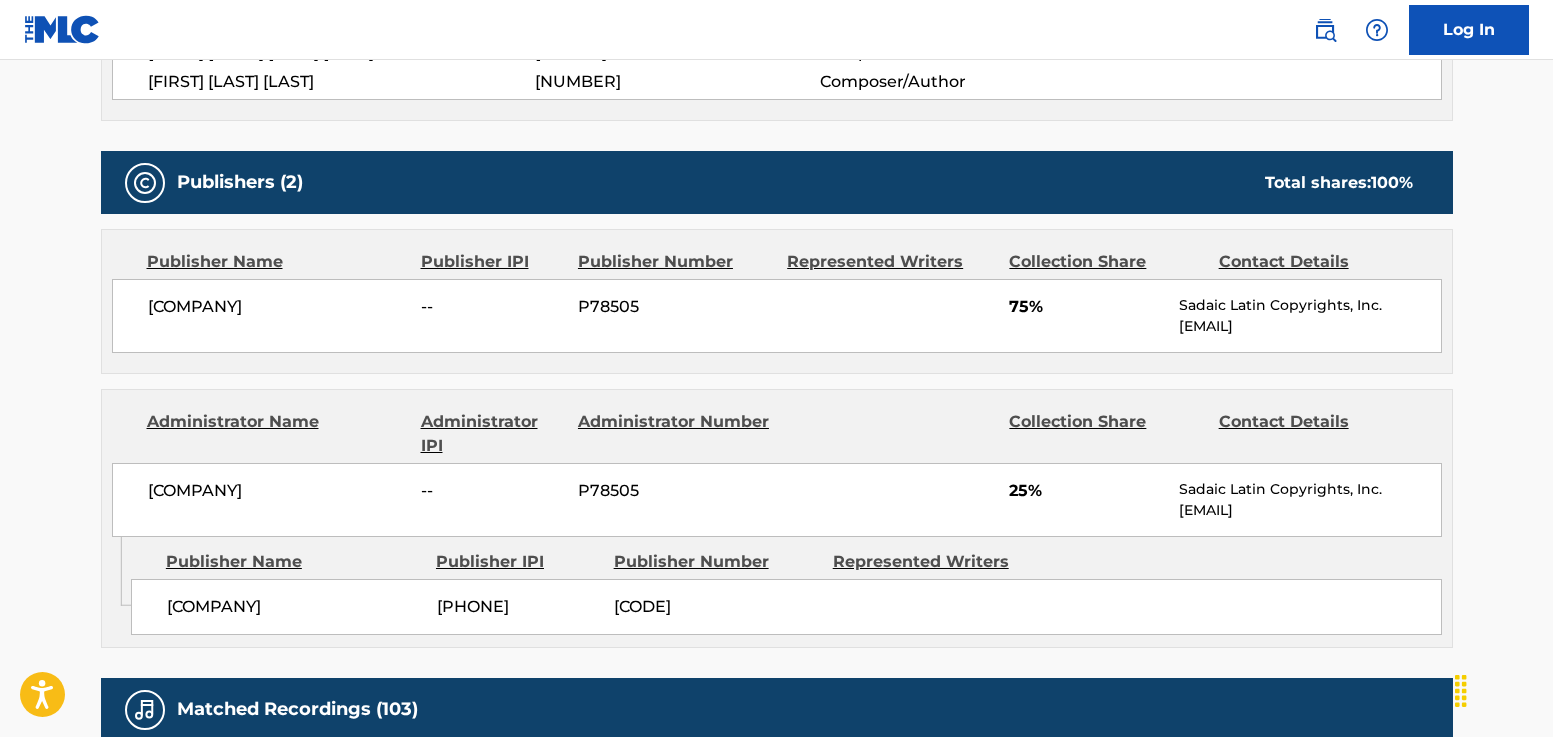 drag, startPoint x: 1360, startPoint y: 328, endPoint x: 1176, endPoint y: 329, distance: 184.00272 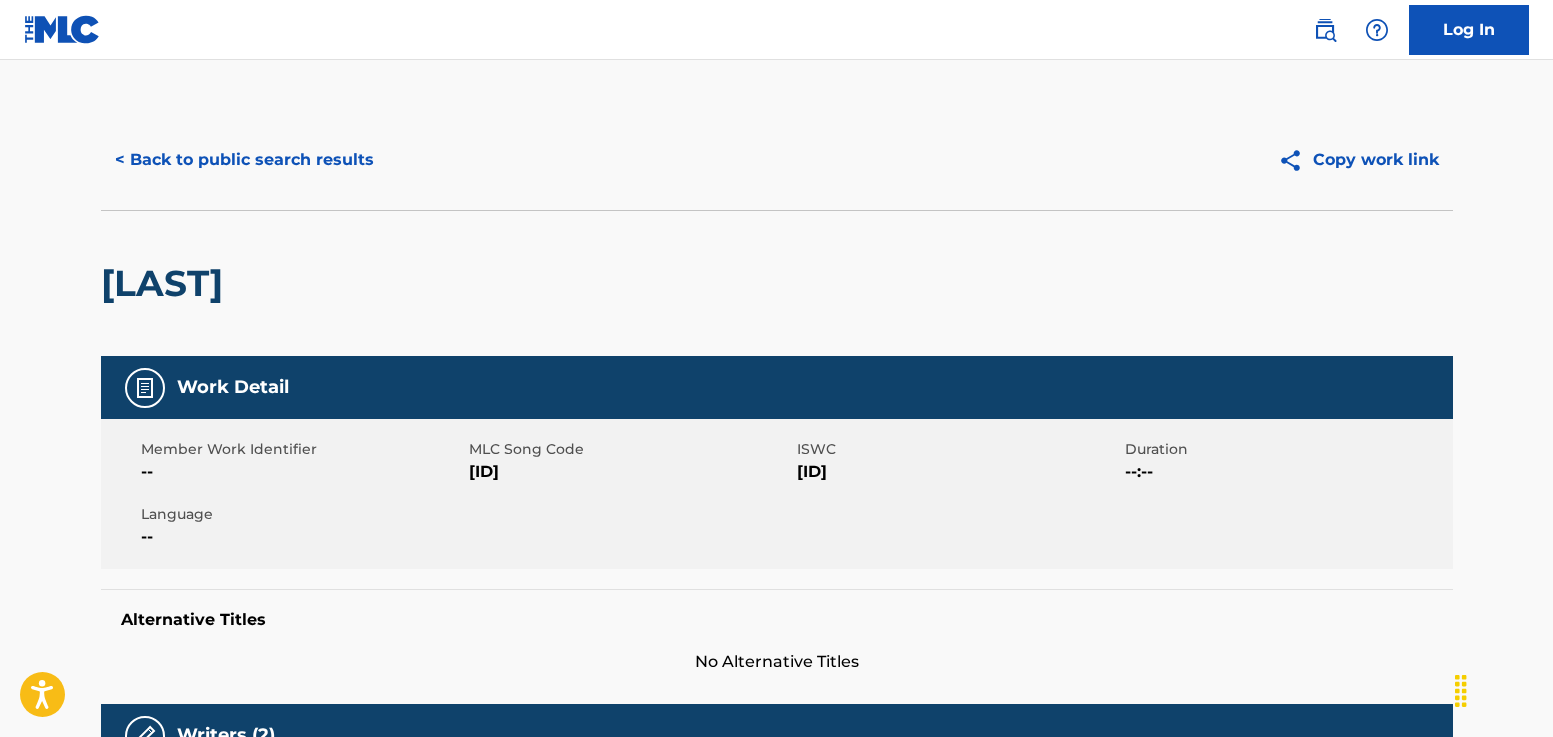 scroll, scrollTop: 0, scrollLeft: 0, axis: both 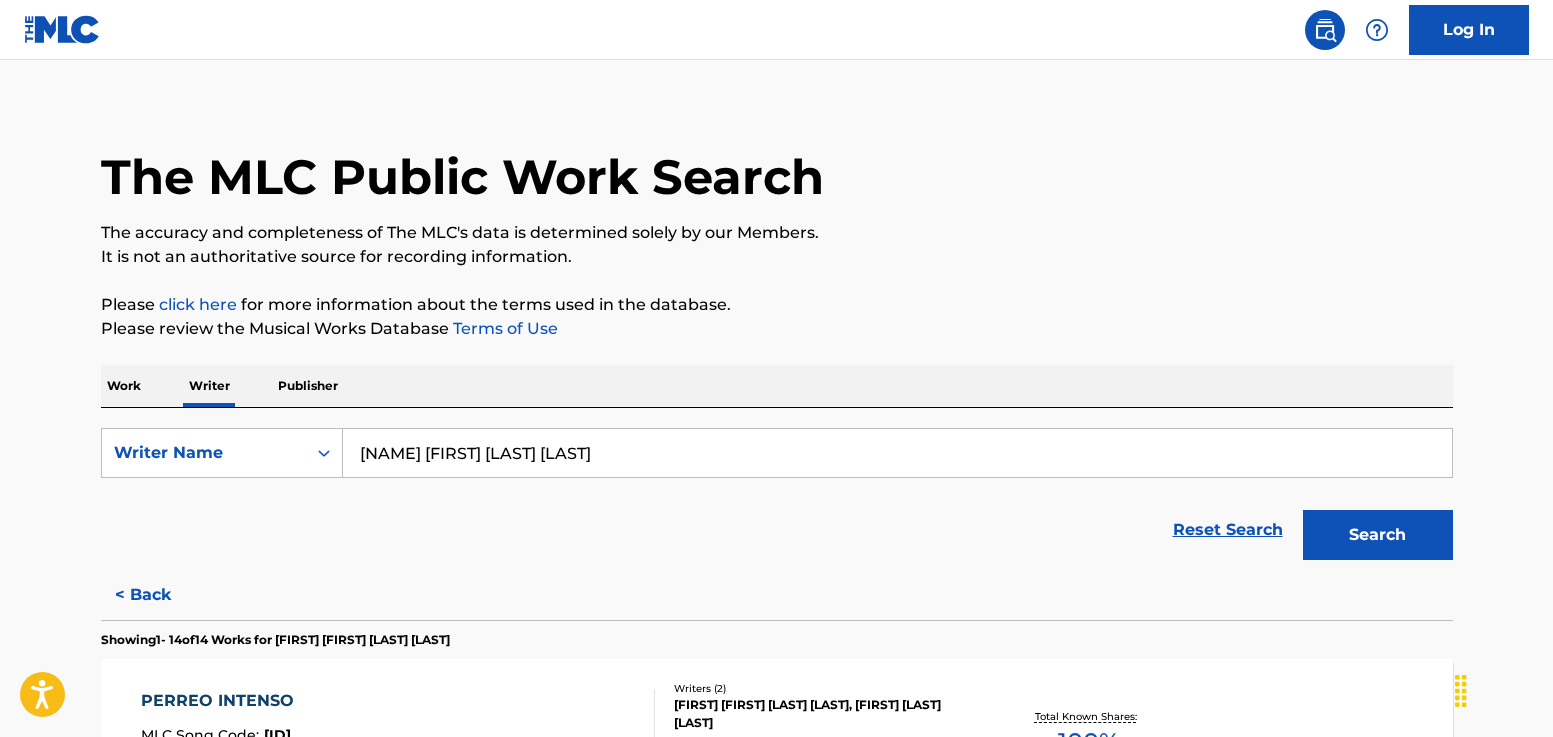 click on "[NAME] [FIRST] [LAST] [LAST]" at bounding box center [897, 453] 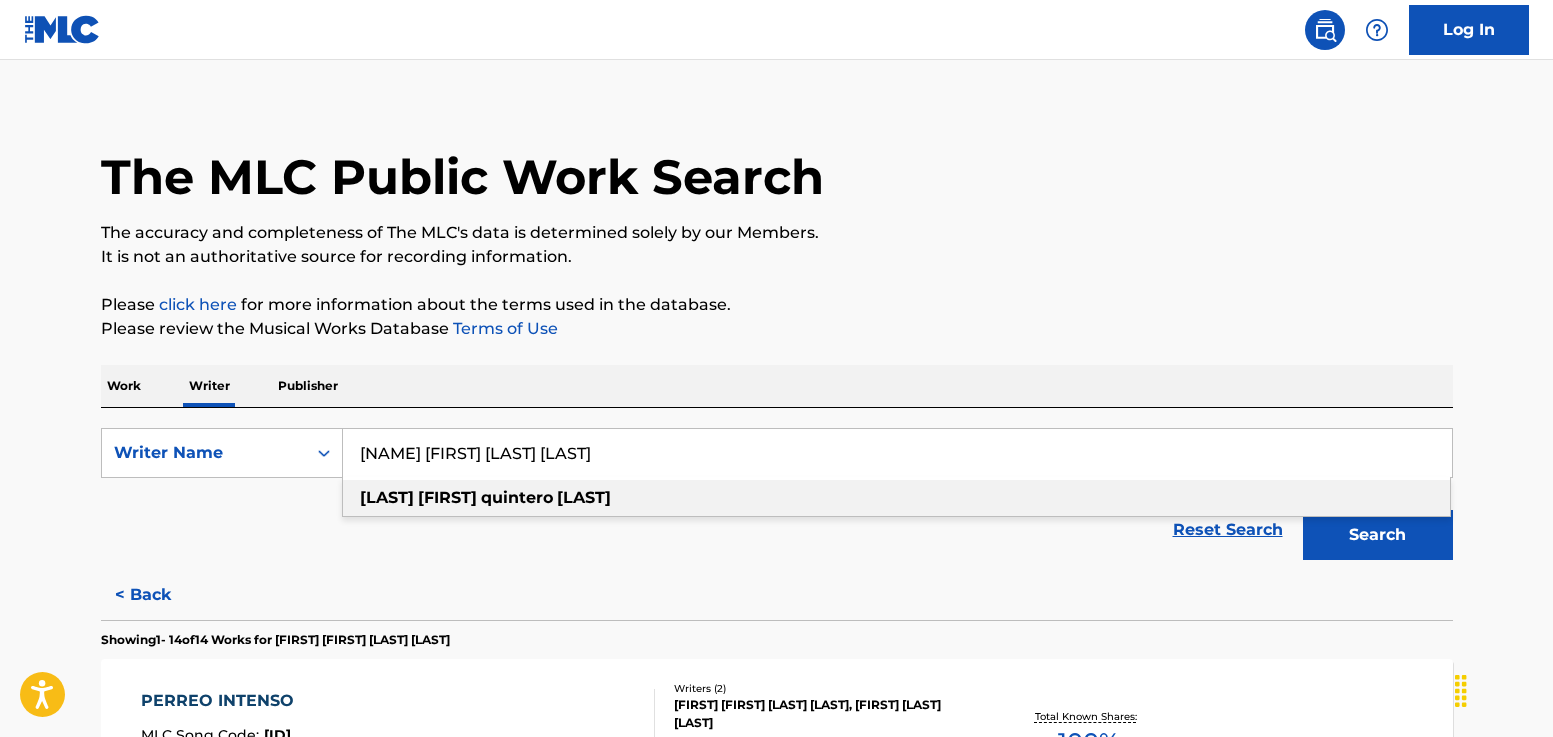 drag, startPoint x: 712, startPoint y: 452, endPoint x: 362, endPoint y: 448, distance: 350.02286 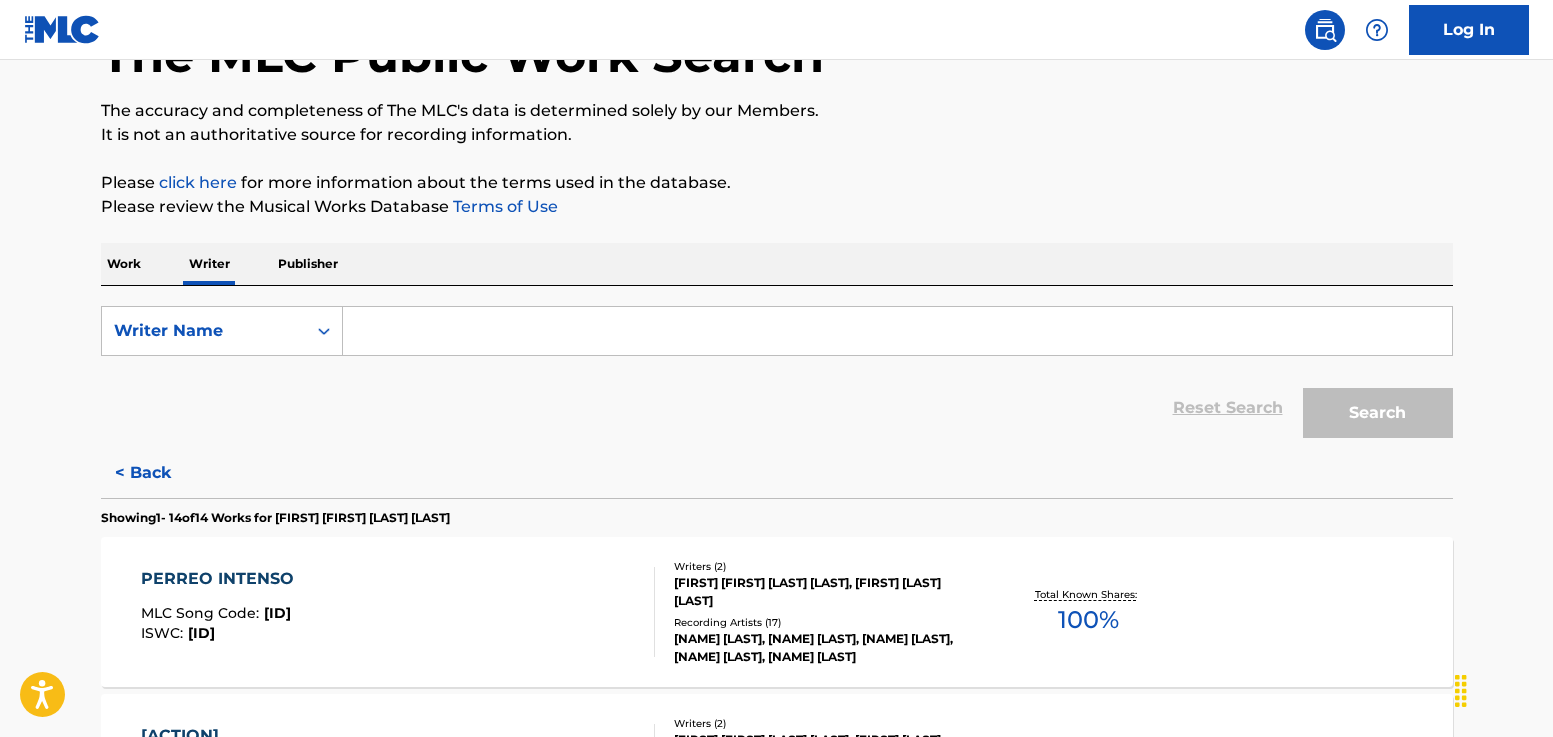 scroll, scrollTop: 148, scrollLeft: 0, axis: vertical 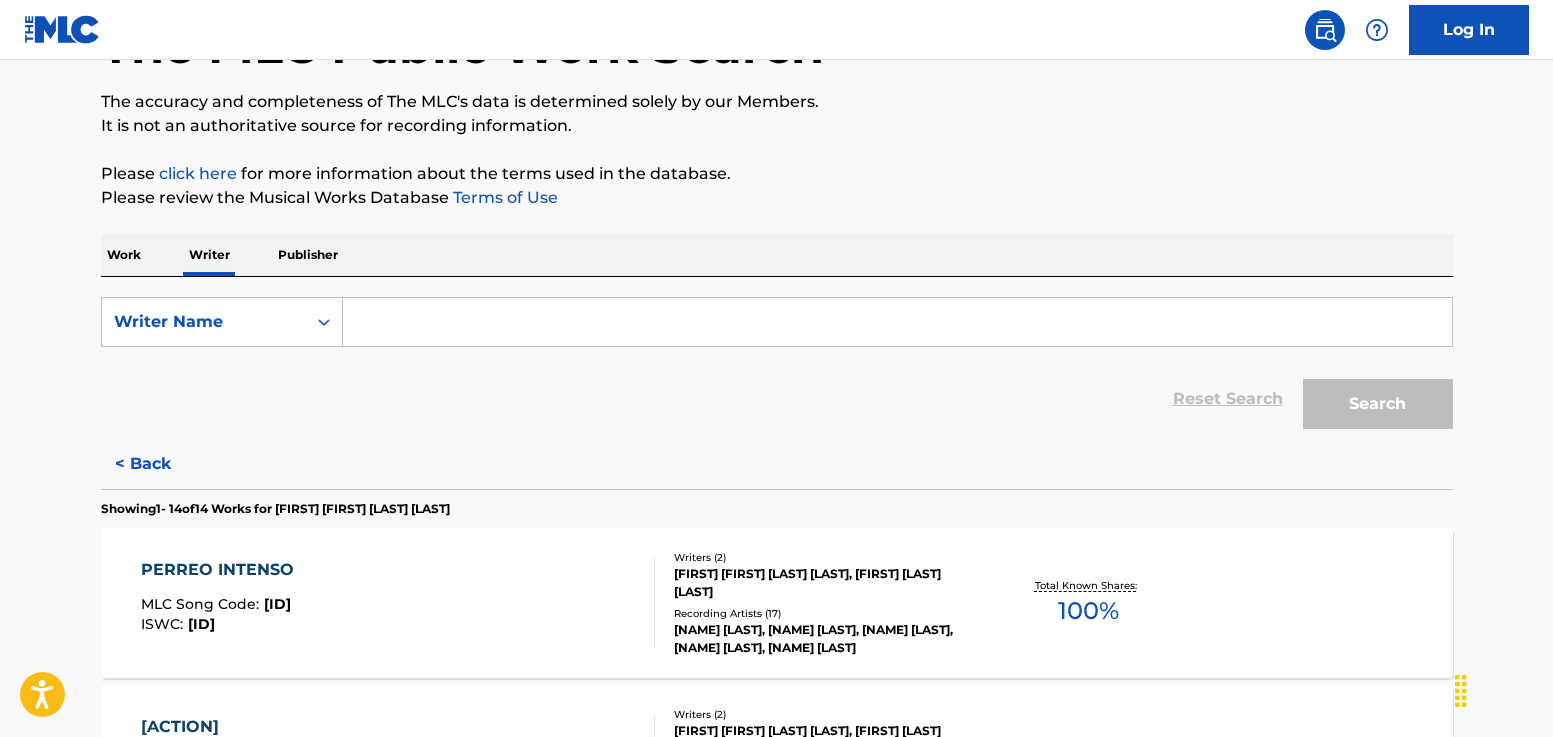 click at bounding box center [897, 322] 